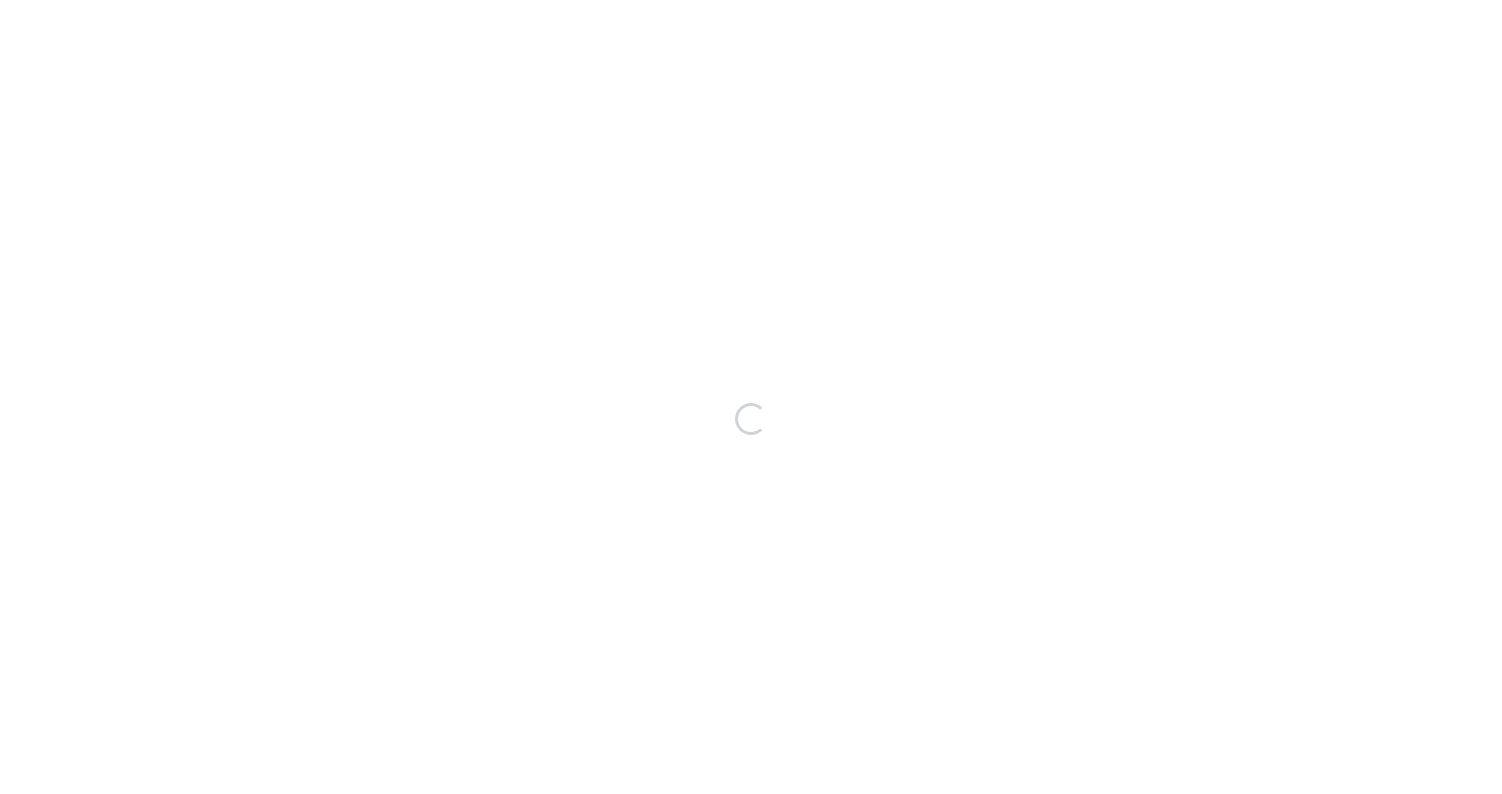 scroll, scrollTop: 0, scrollLeft: 0, axis: both 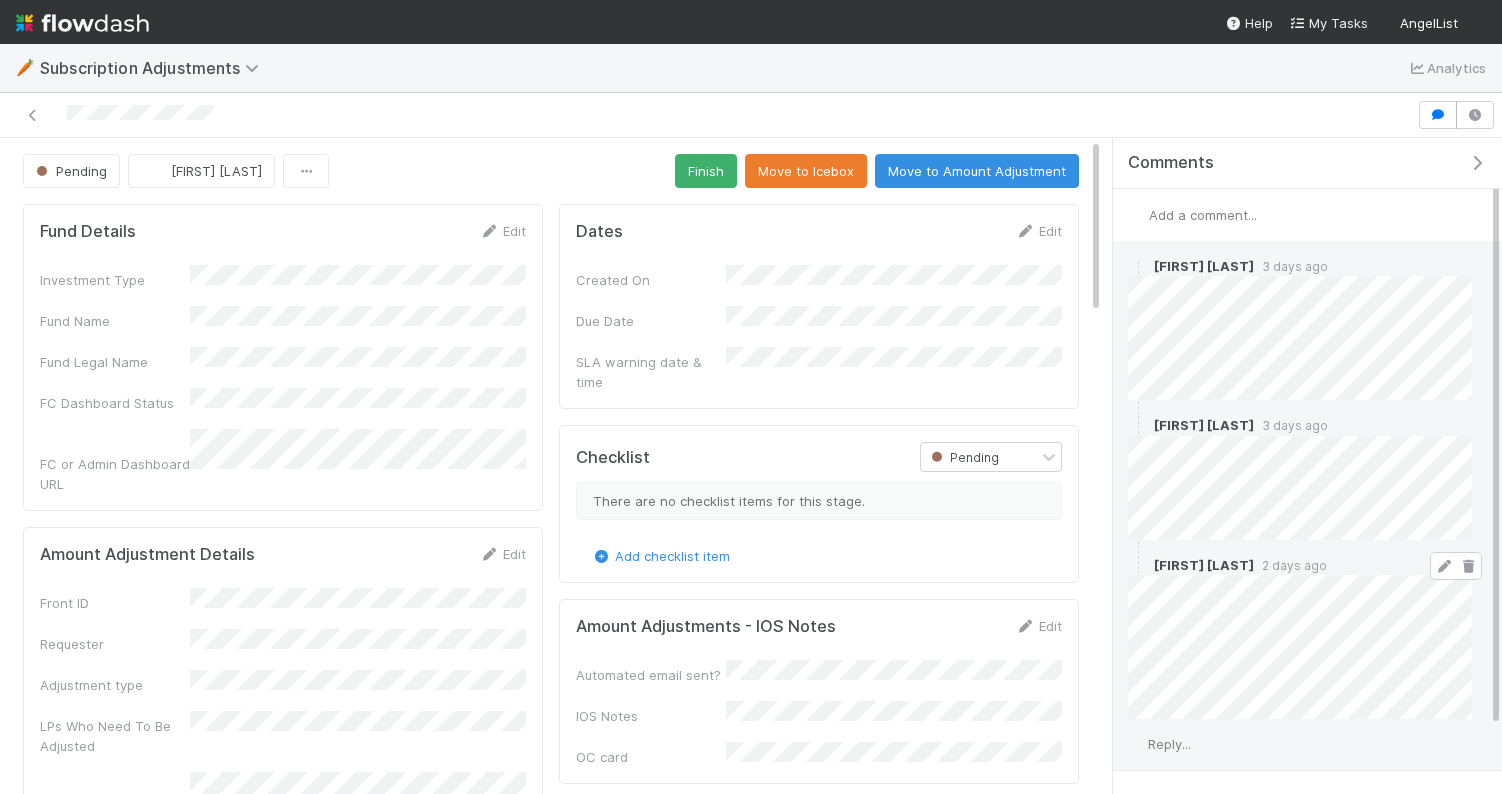 click on "2 days ago" at bounding box center [1290, 565] 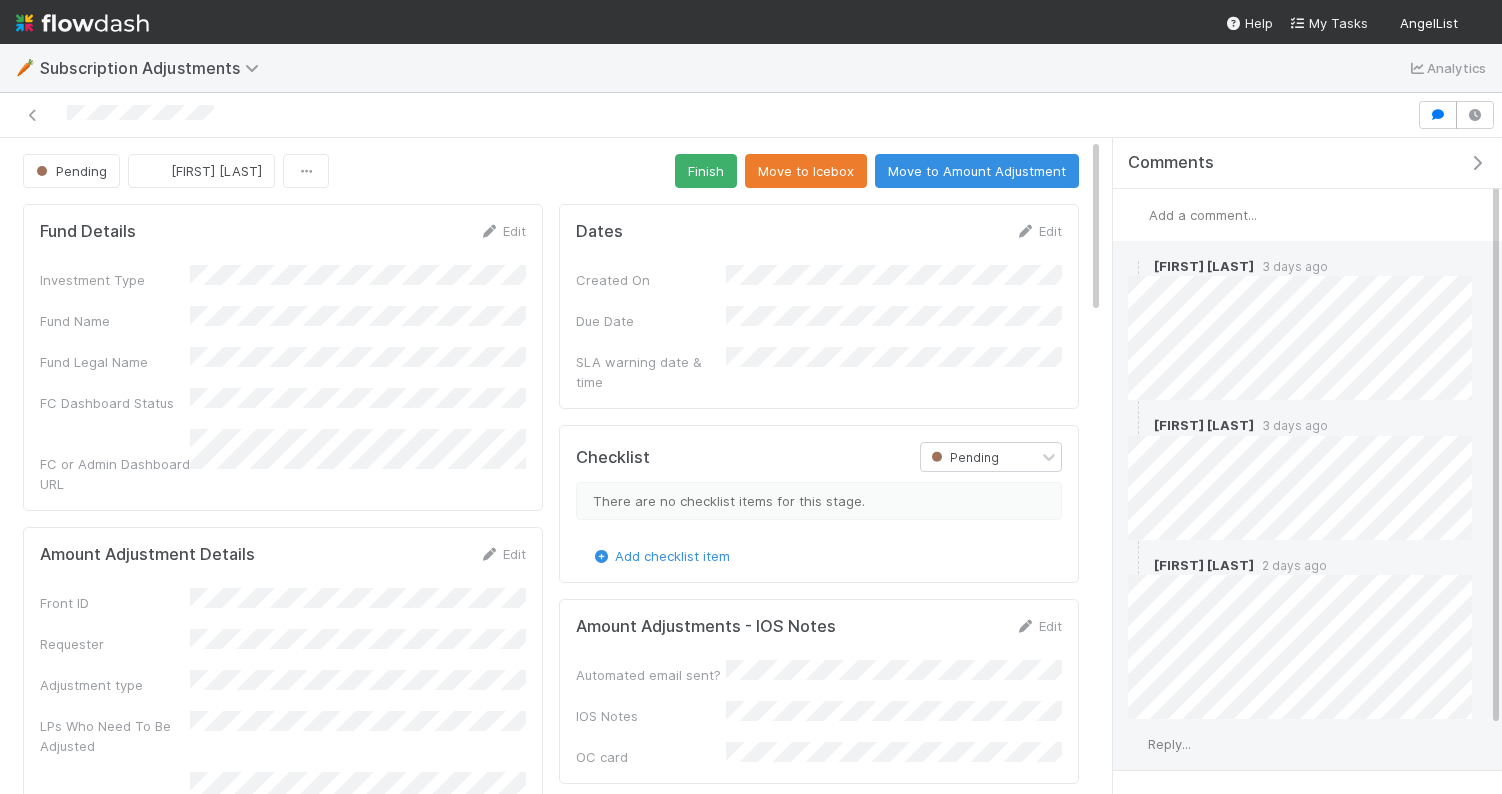 click on "Reply..." at bounding box center (1169, 744) 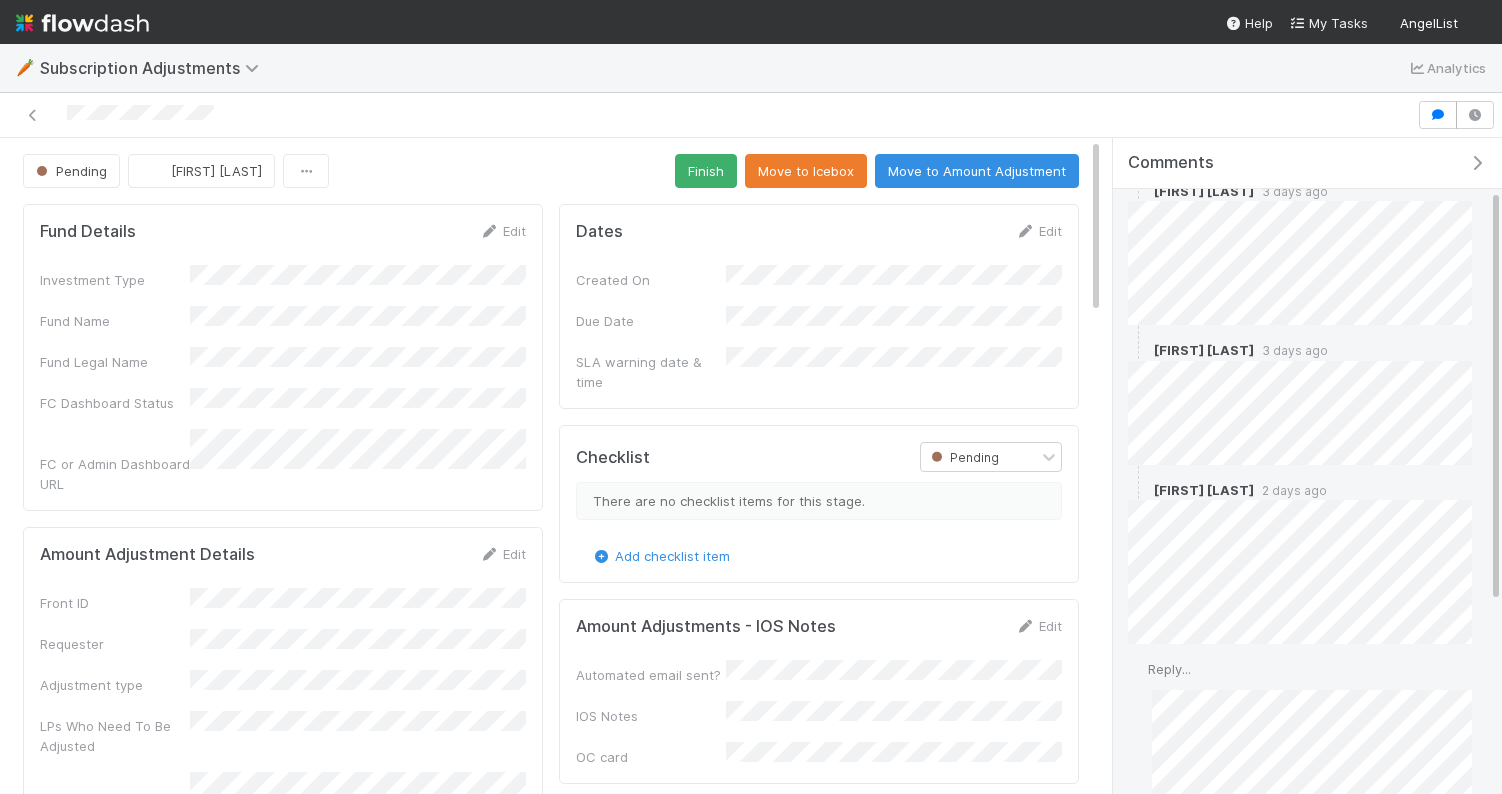 scroll, scrollTop: 383, scrollLeft: 0, axis: vertical 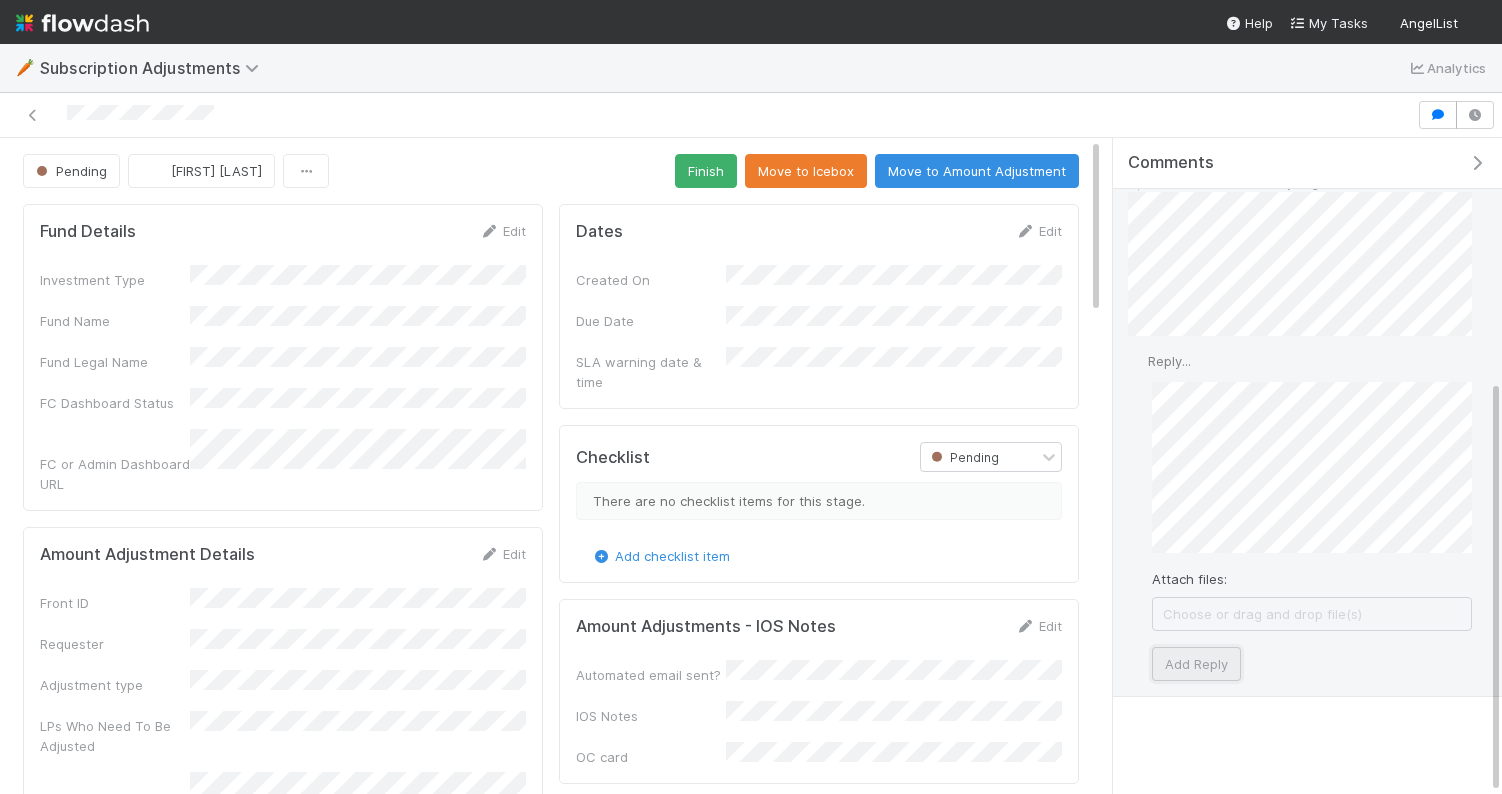 click on "Add Reply" at bounding box center (1196, 664) 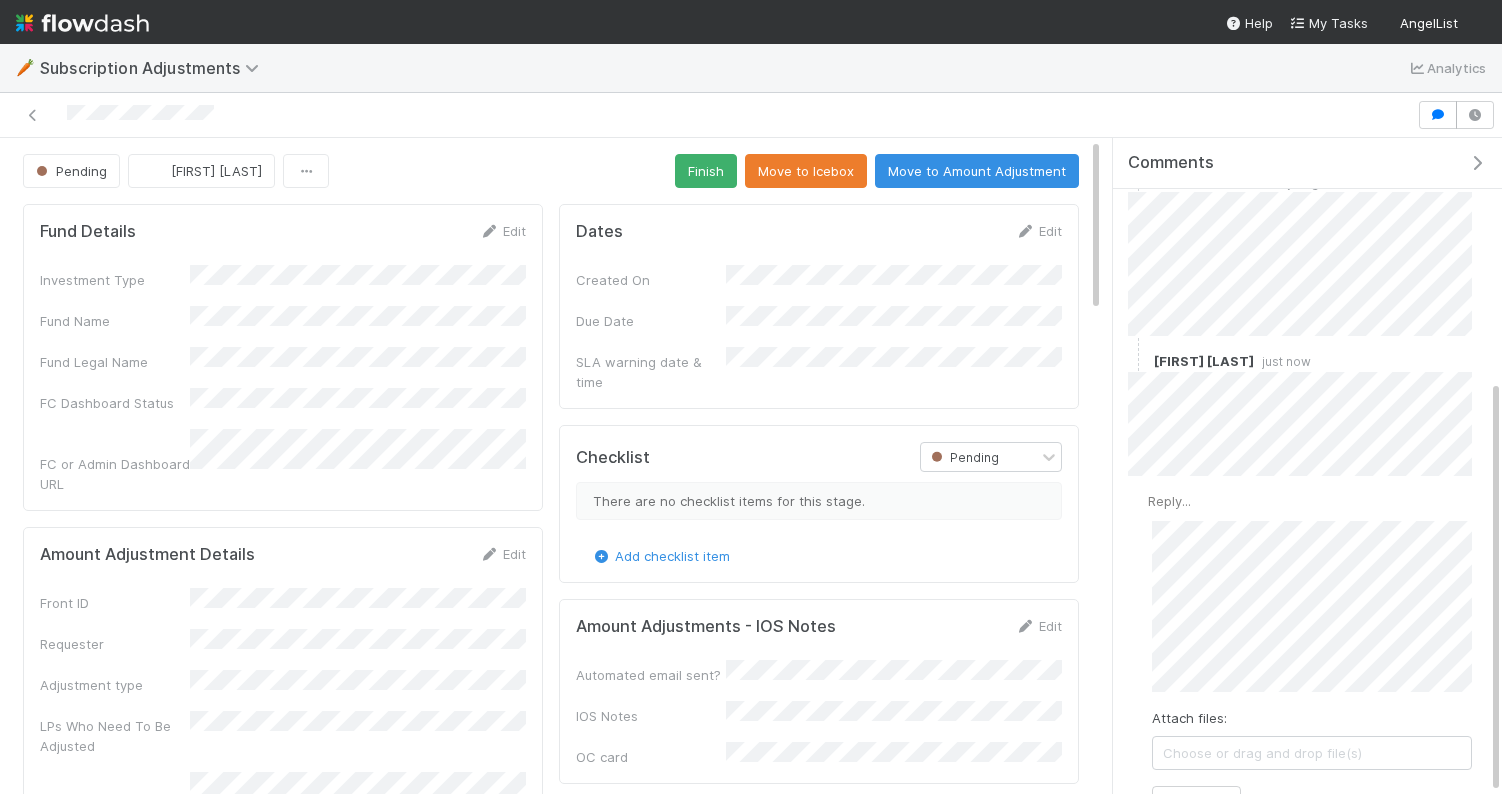 scroll, scrollTop: 213, scrollLeft: 0, axis: vertical 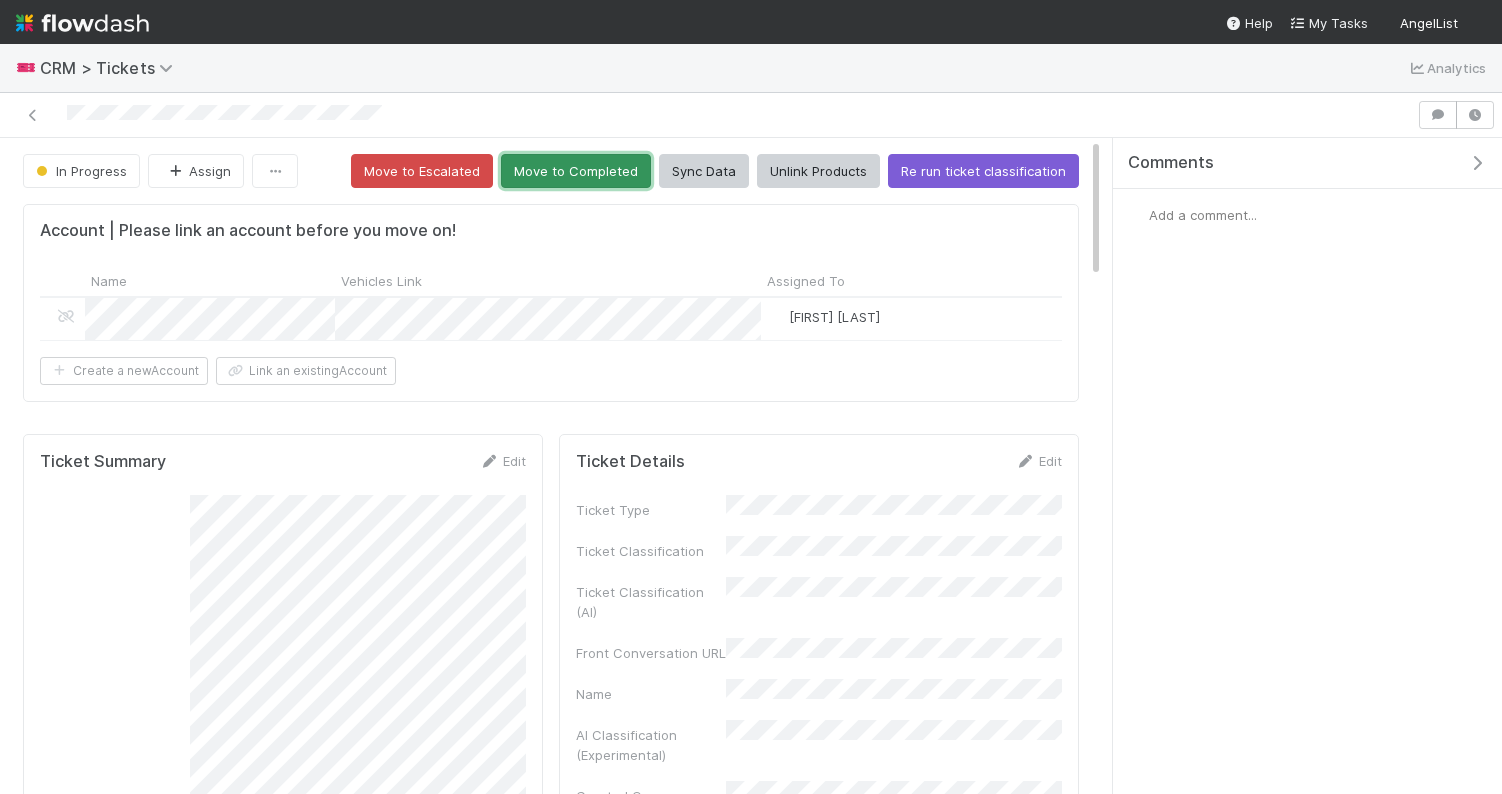click on "Move to Completed" at bounding box center [576, 171] 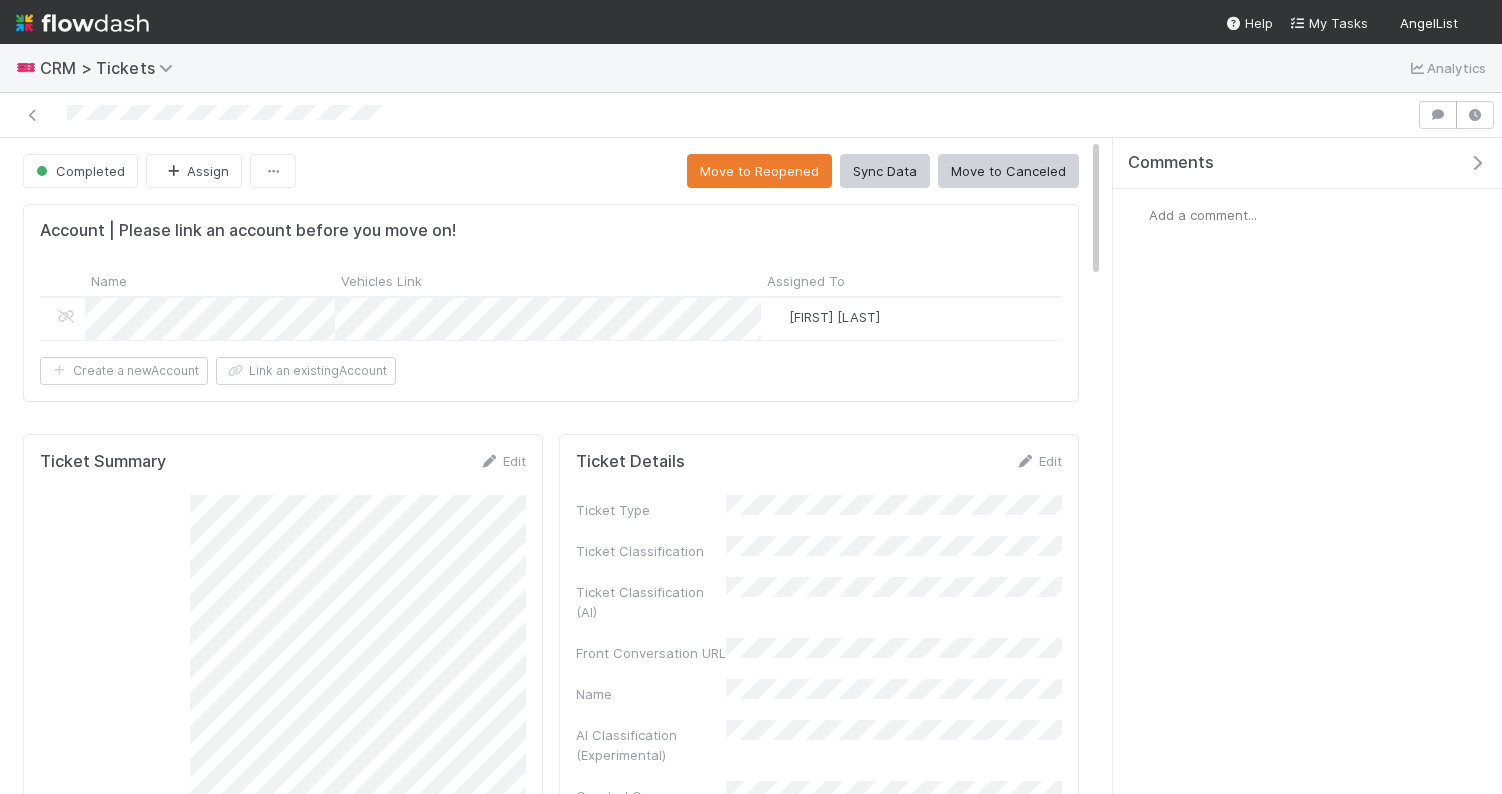 click at bounding box center (708, 115) 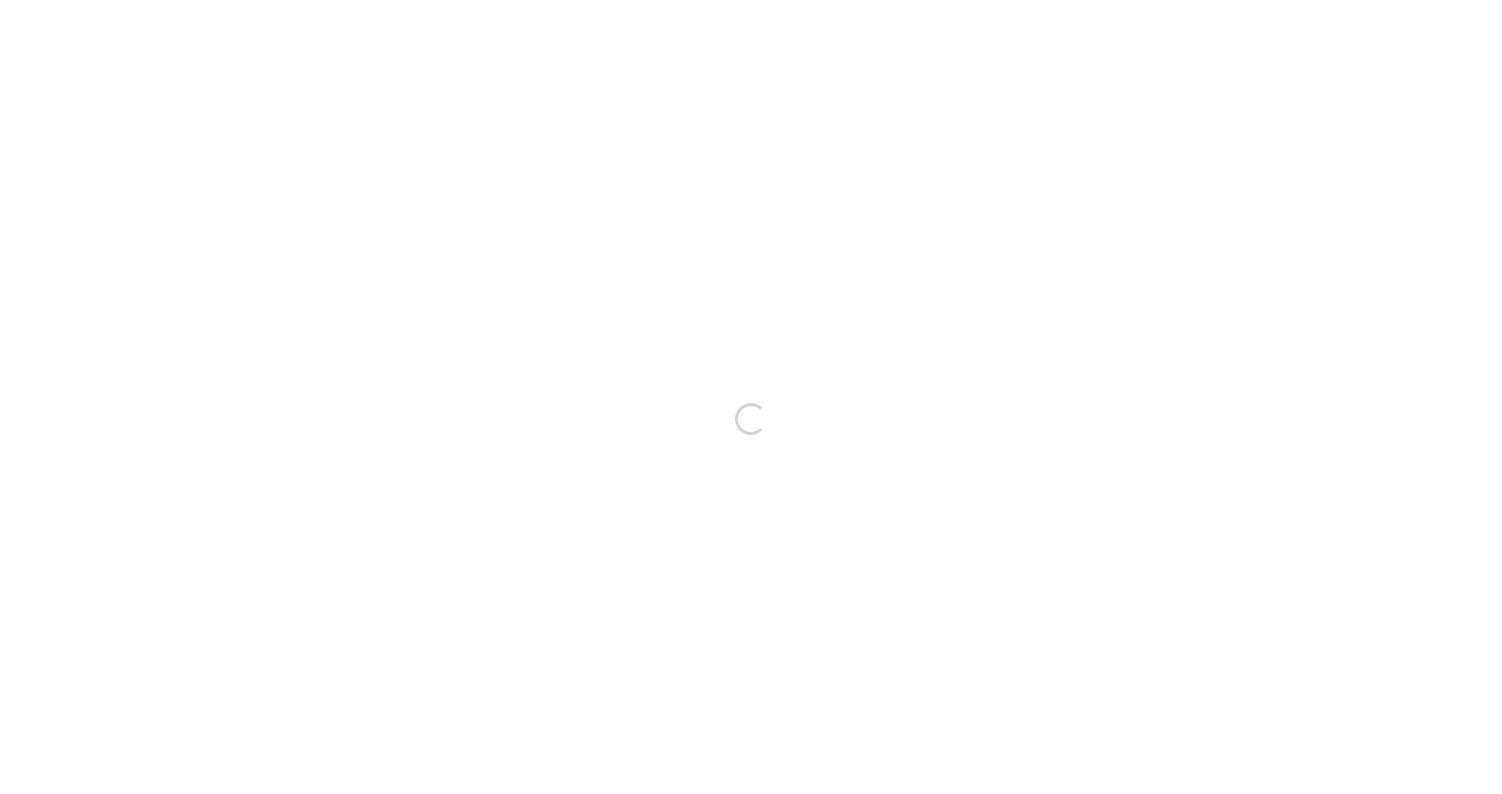 scroll, scrollTop: 0, scrollLeft: 0, axis: both 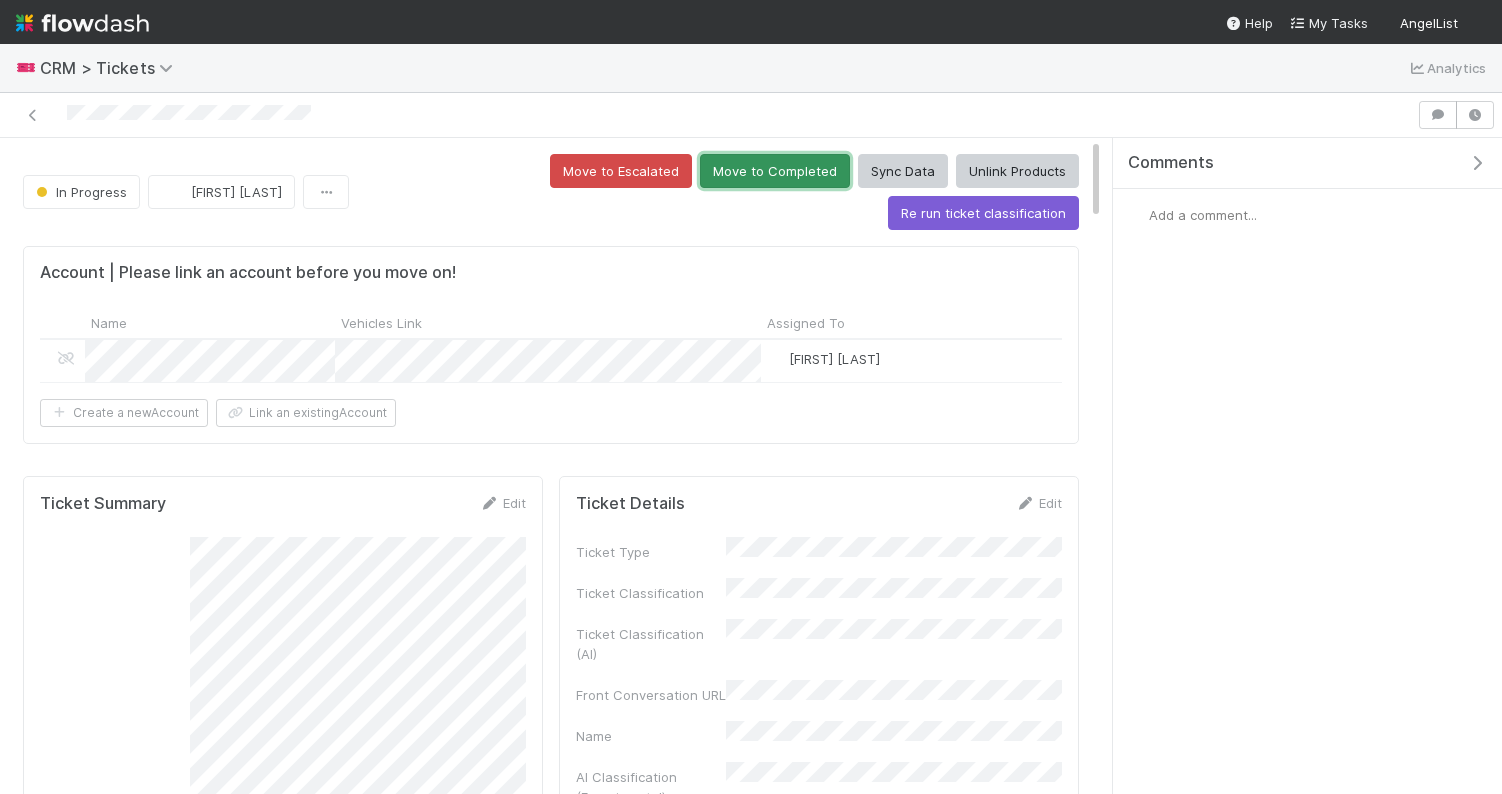 click on "Move to Completed" at bounding box center [775, 171] 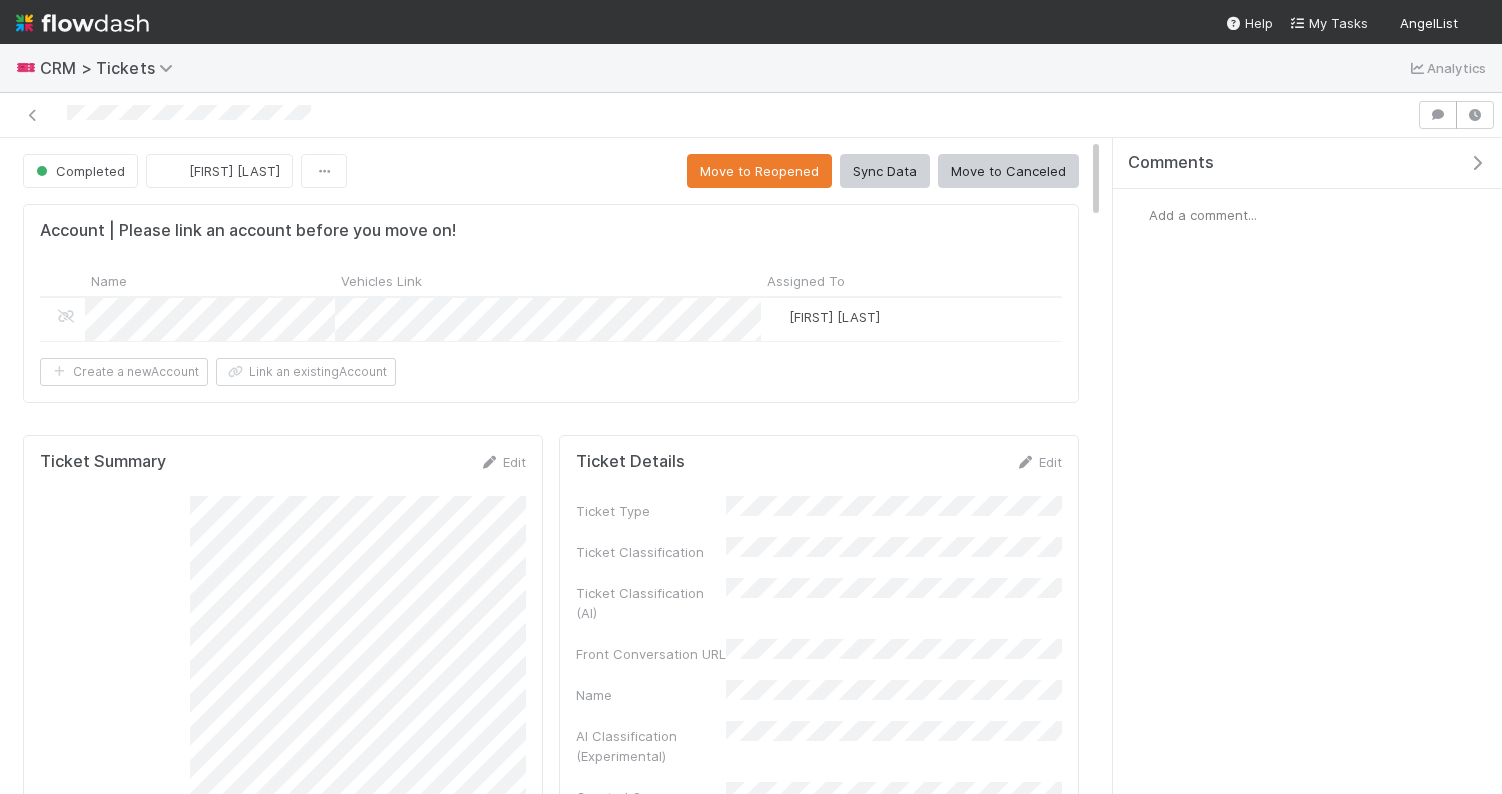 click at bounding box center [751, 115] 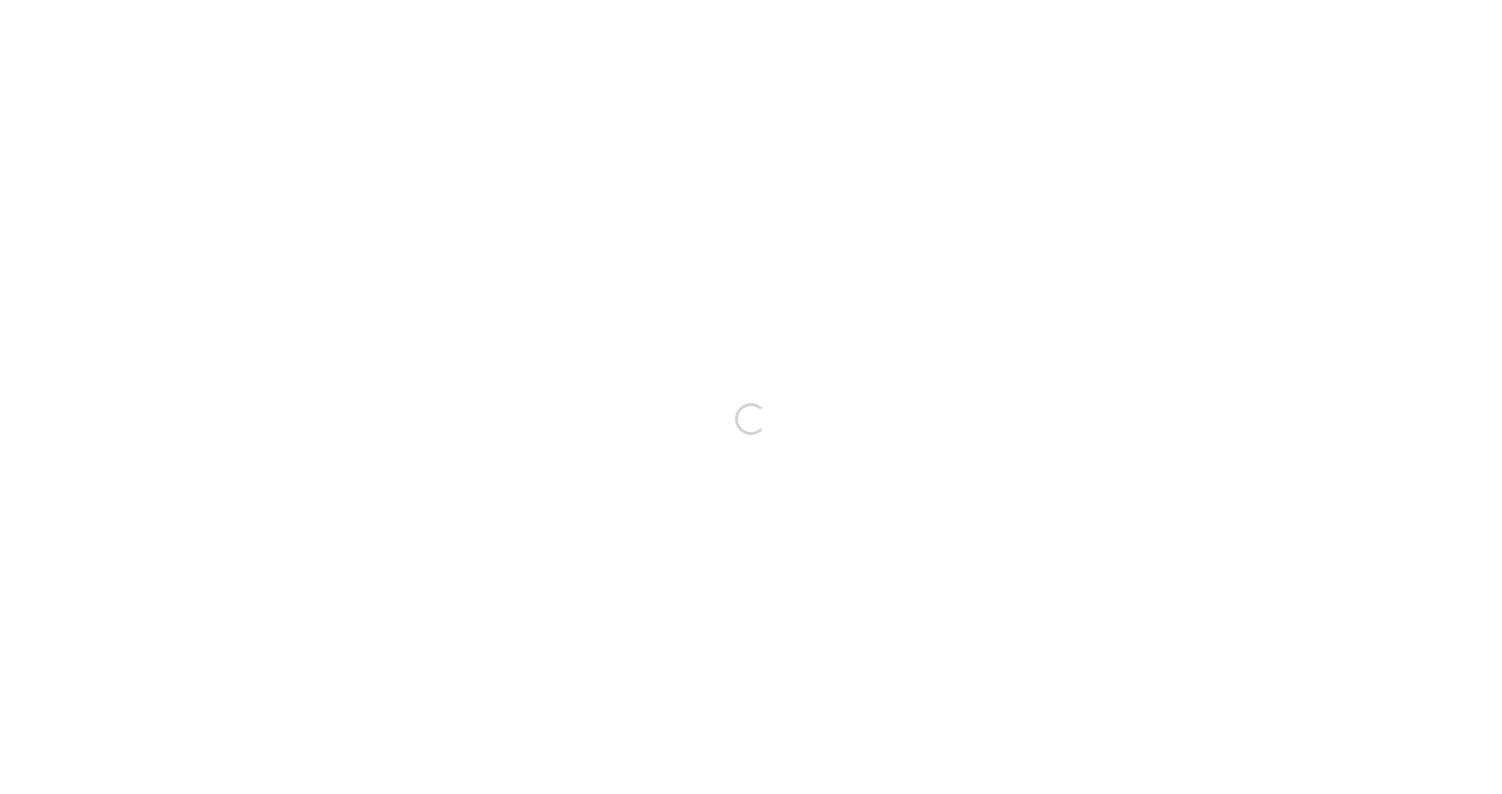 scroll, scrollTop: 0, scrollLeft: 0, axis: both 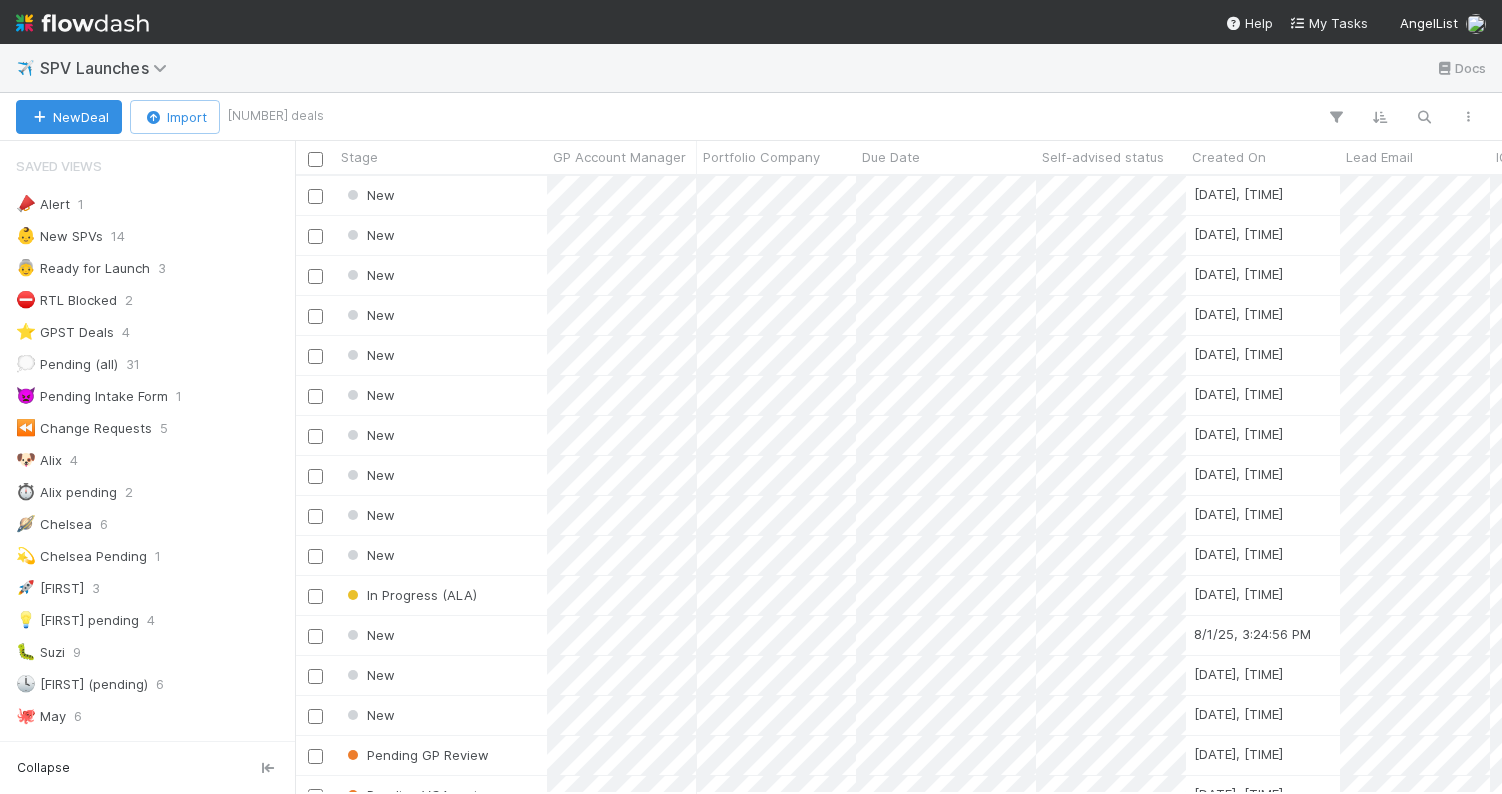 click on "New  Deal Import 58 deals" at bounding box center (751, 117) 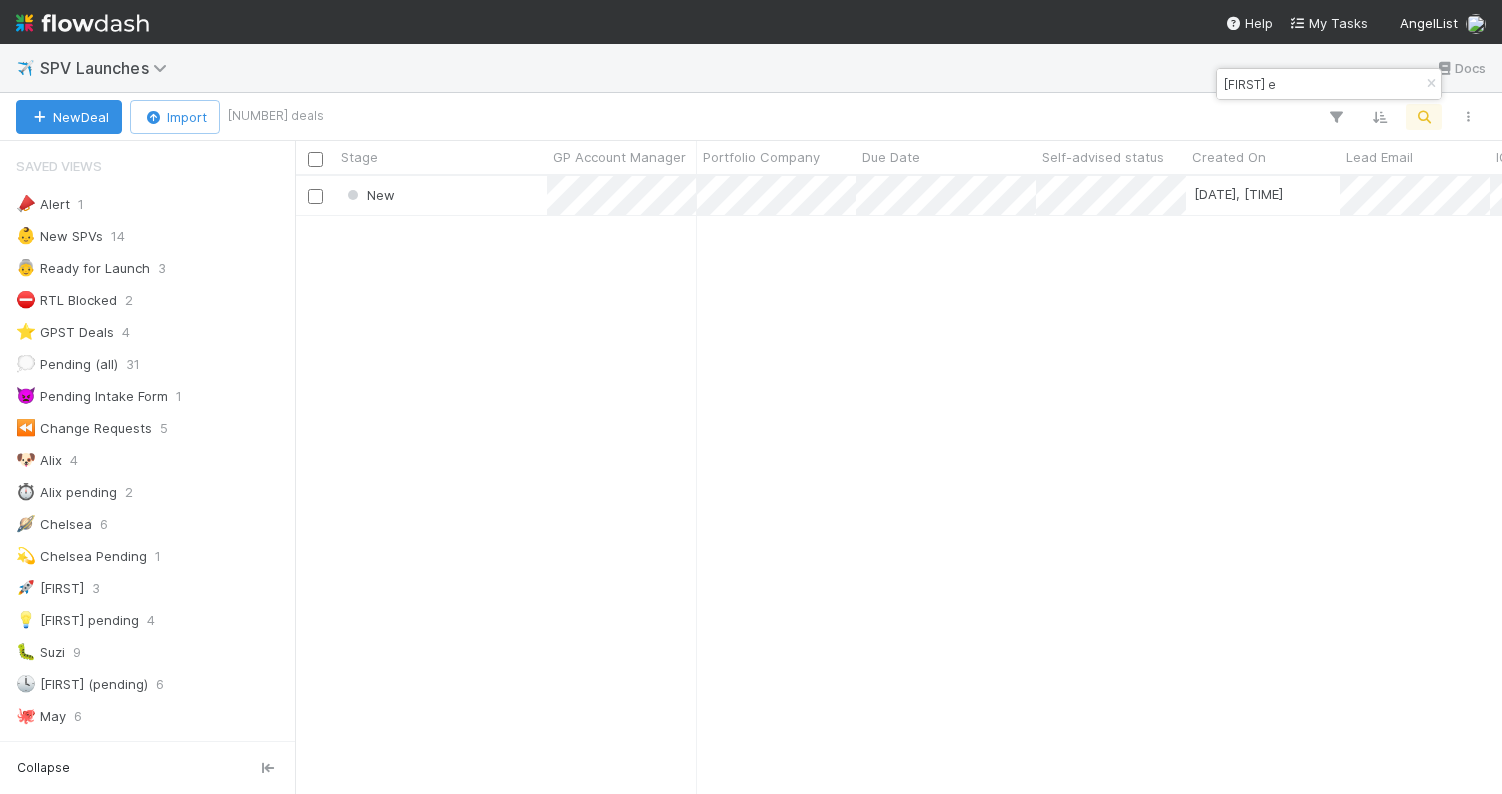 scroll, scrollTop: 0, scrollLeft: 1, axis: horizontal 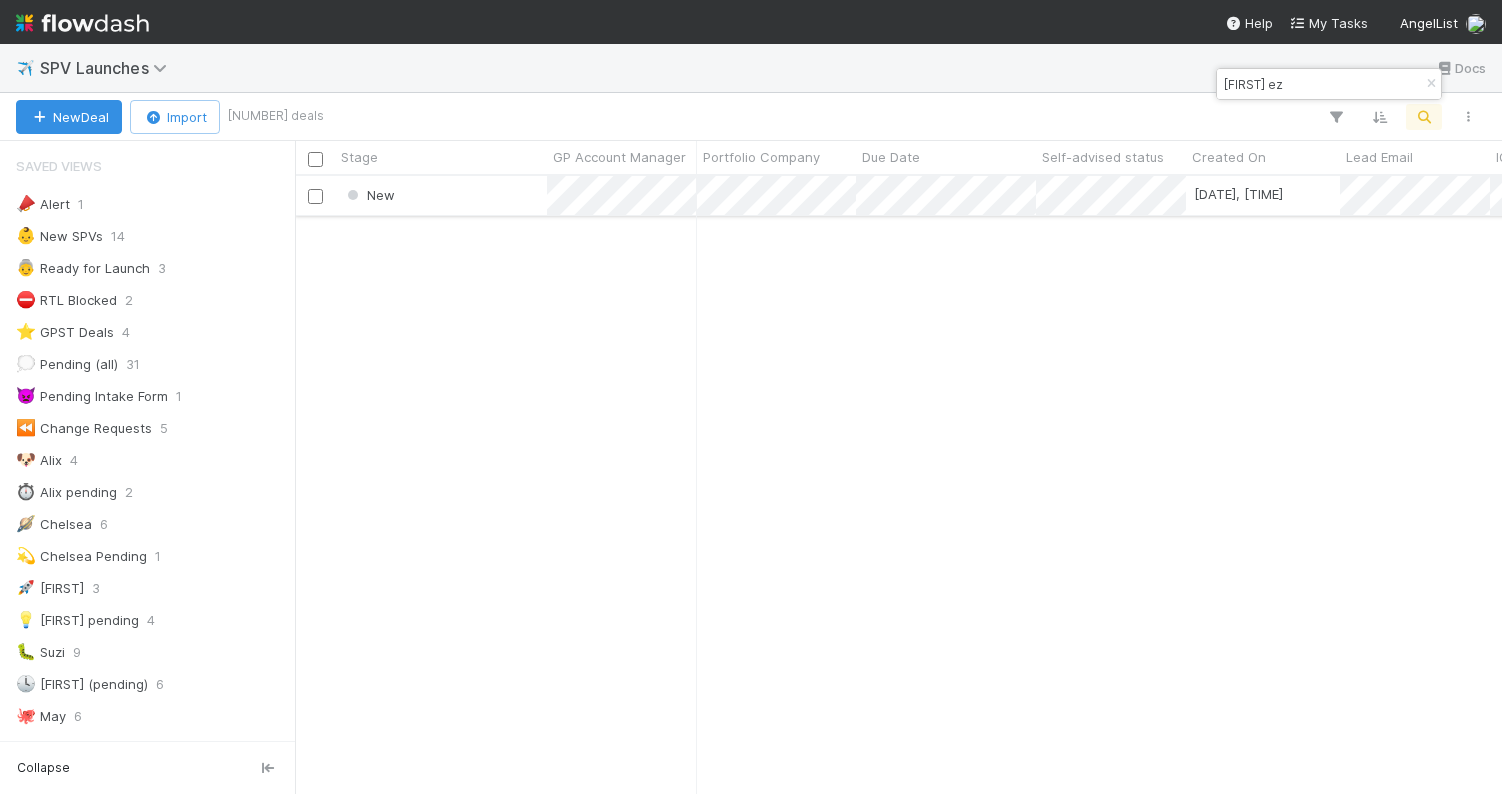 type on "spencer ez" 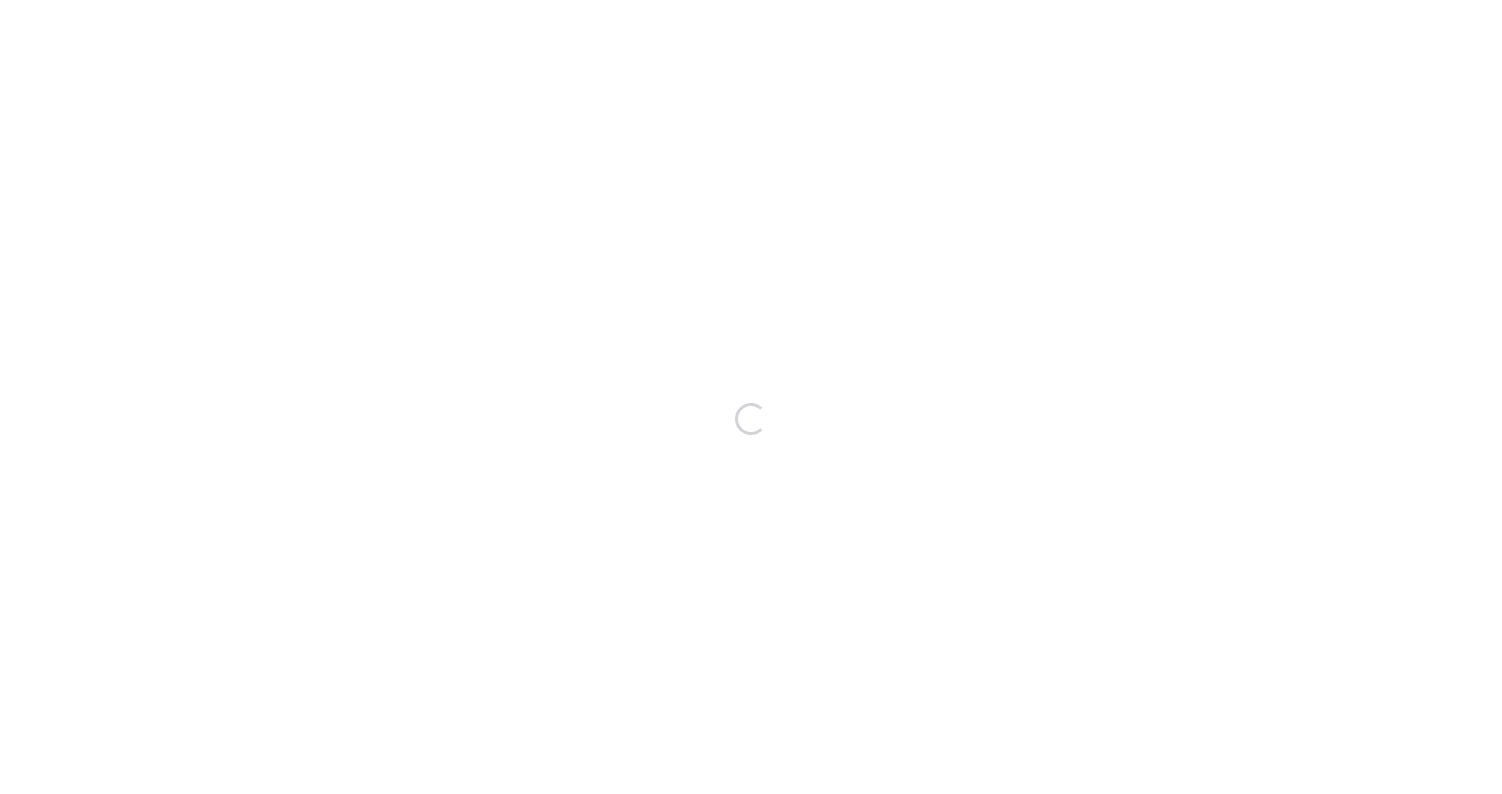 scroll, scrollTop: 0, scrollLeft: 0, axis: both 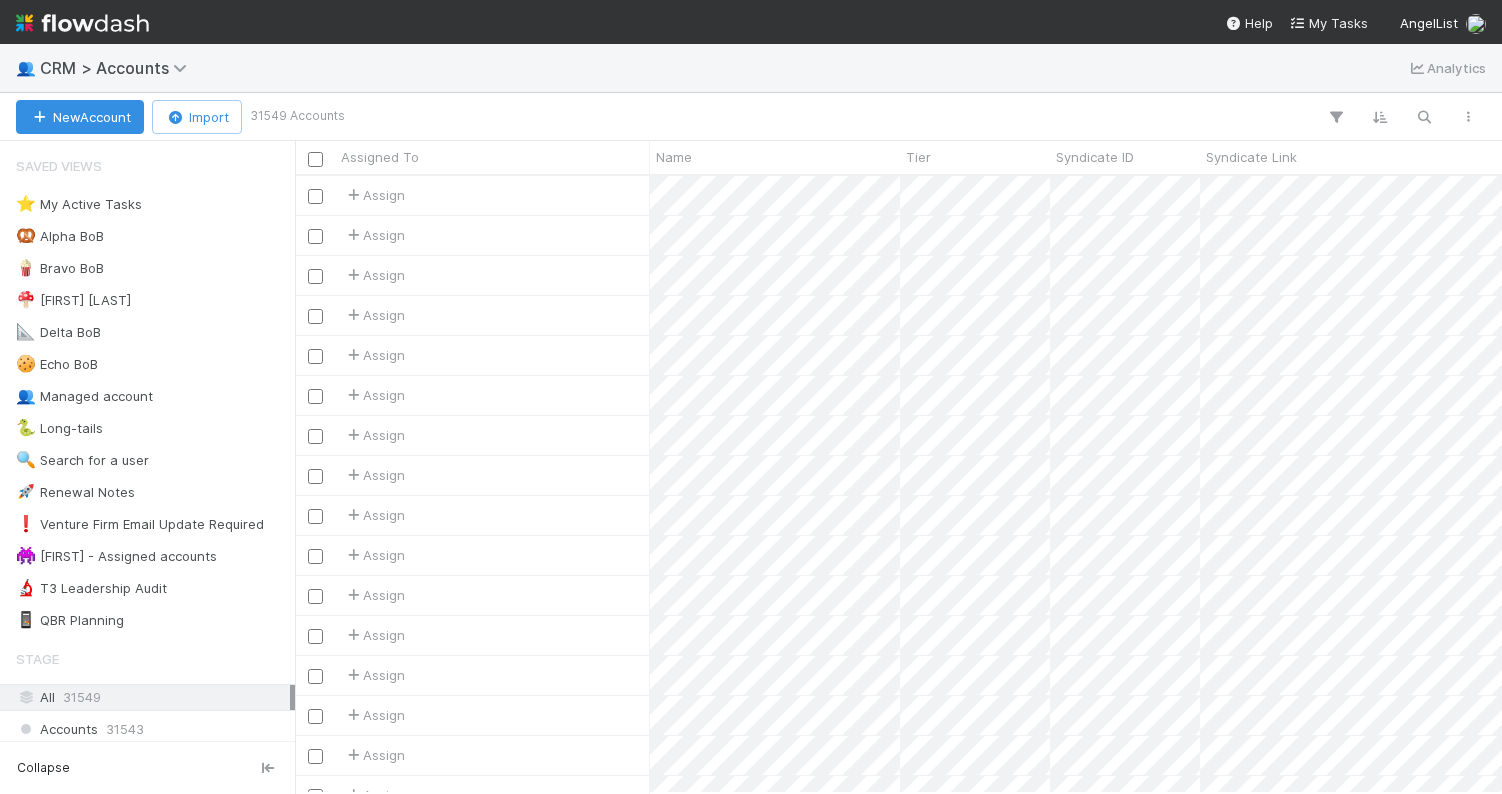 click at bounding box center (915, 117) 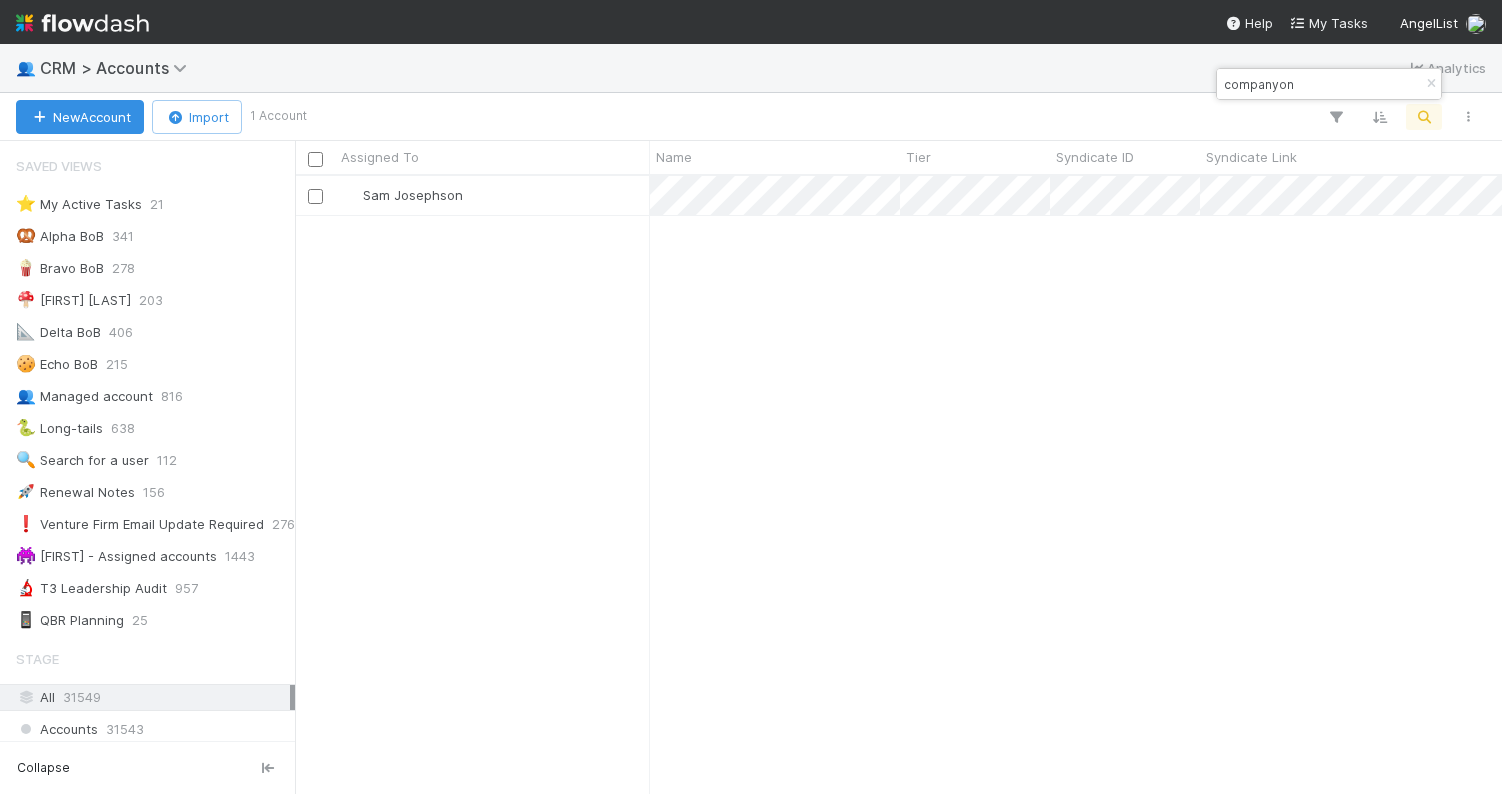 scroll, scrollTop: 0, scrollLeft: 1, axis: horizontal 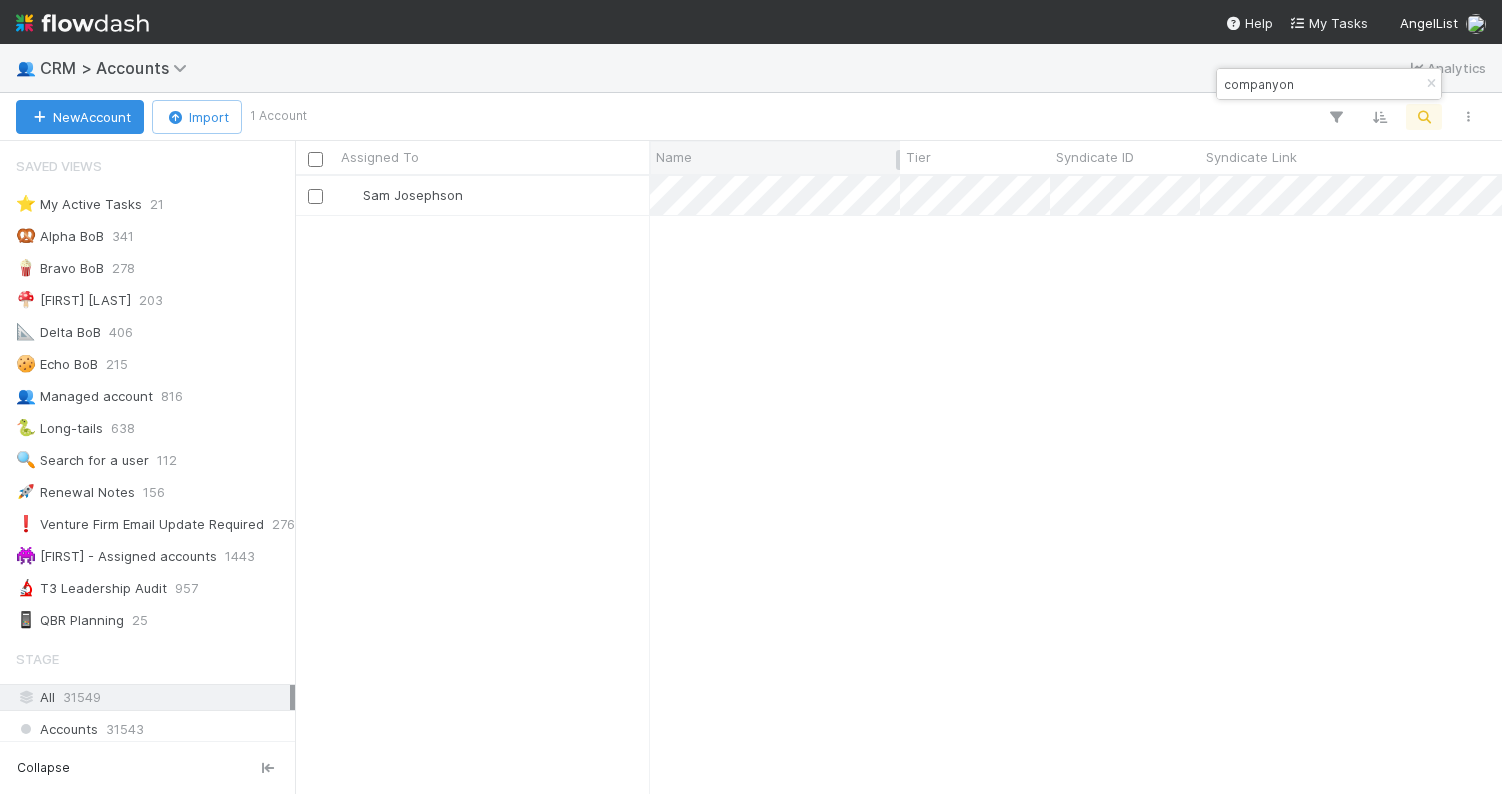 type on "companyon" 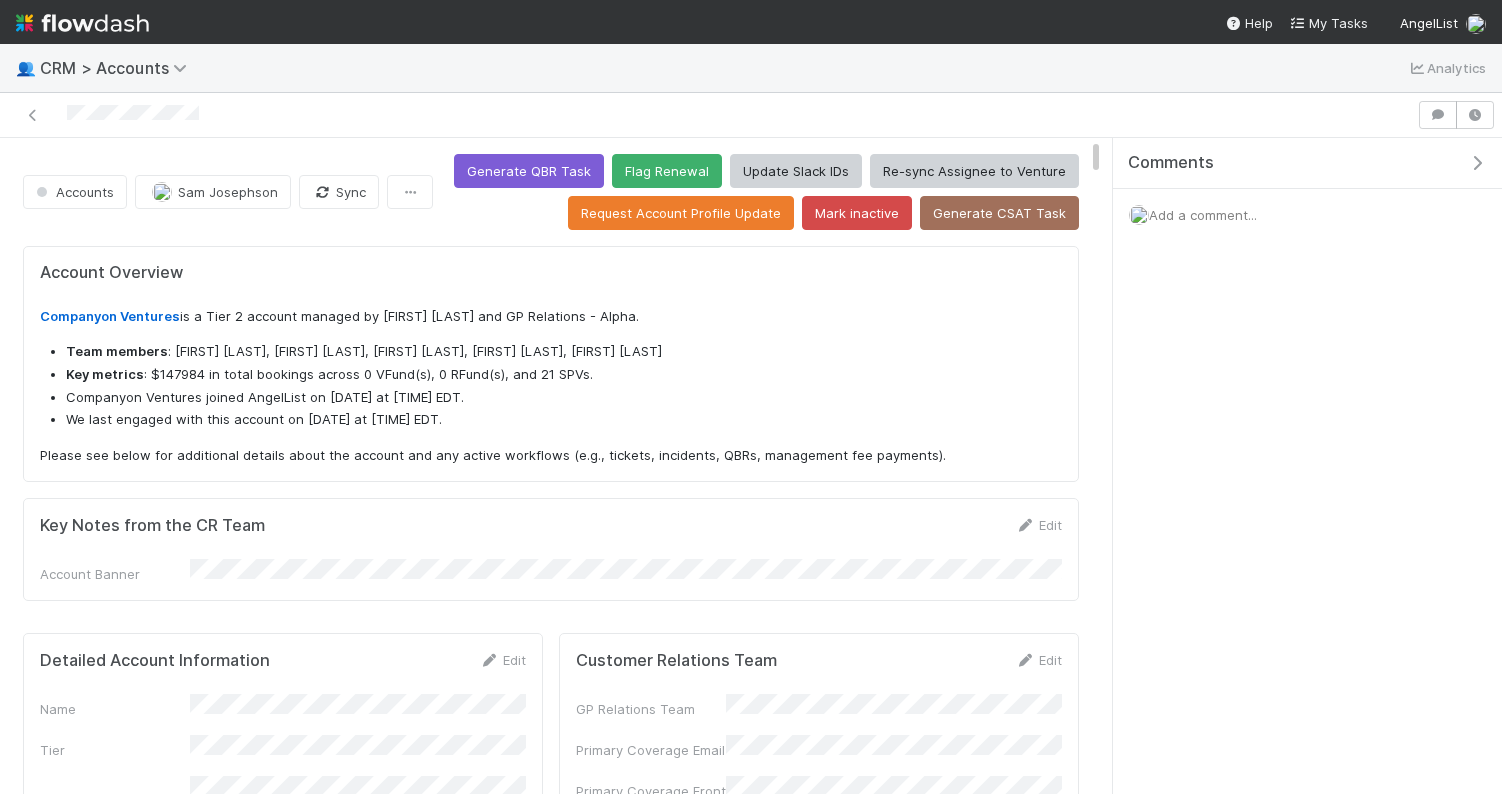 scroll, scrollTop: 1, scrollLeft: 1, axis: both 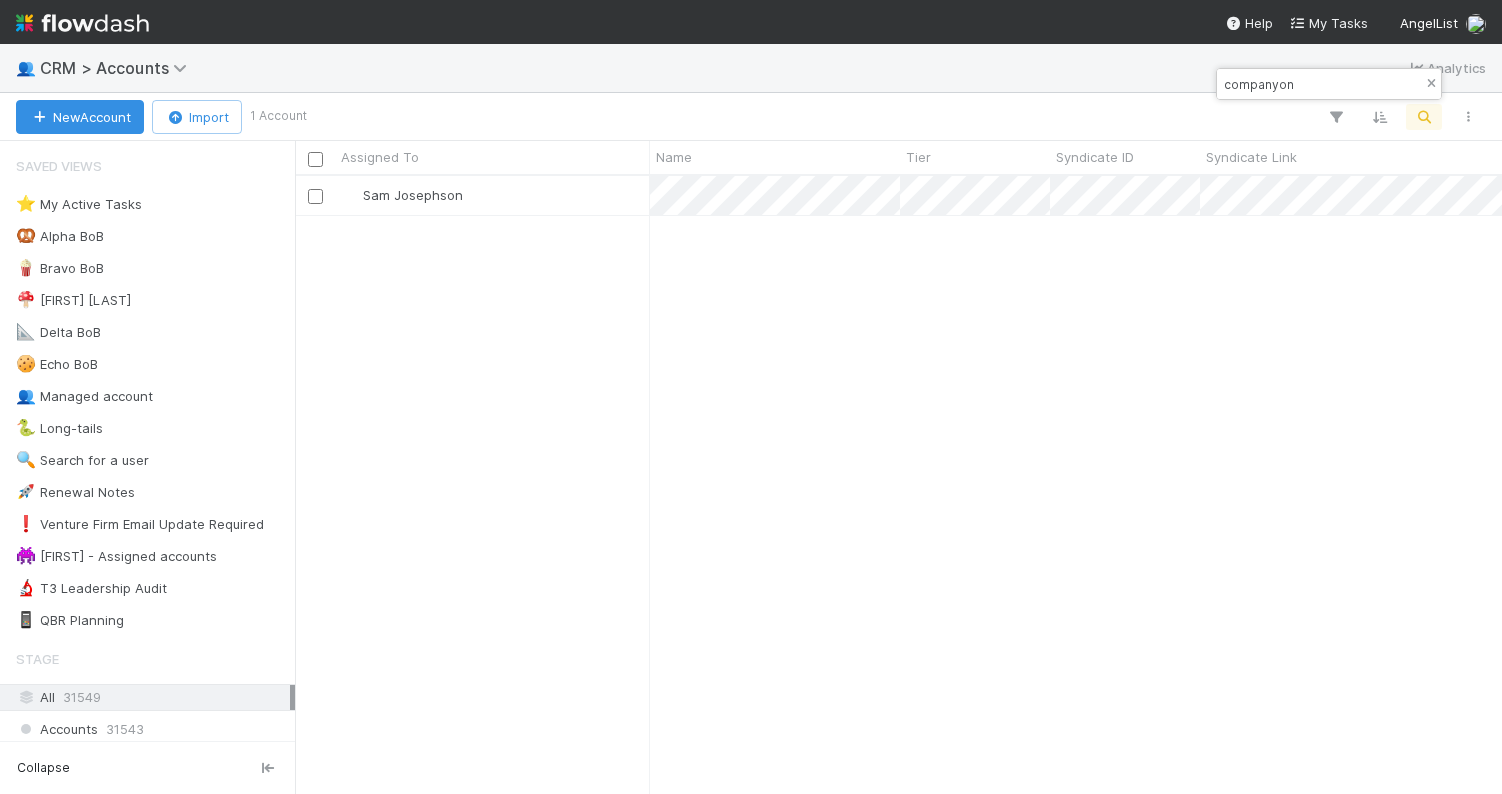 click at bounding box center (1431, 84) 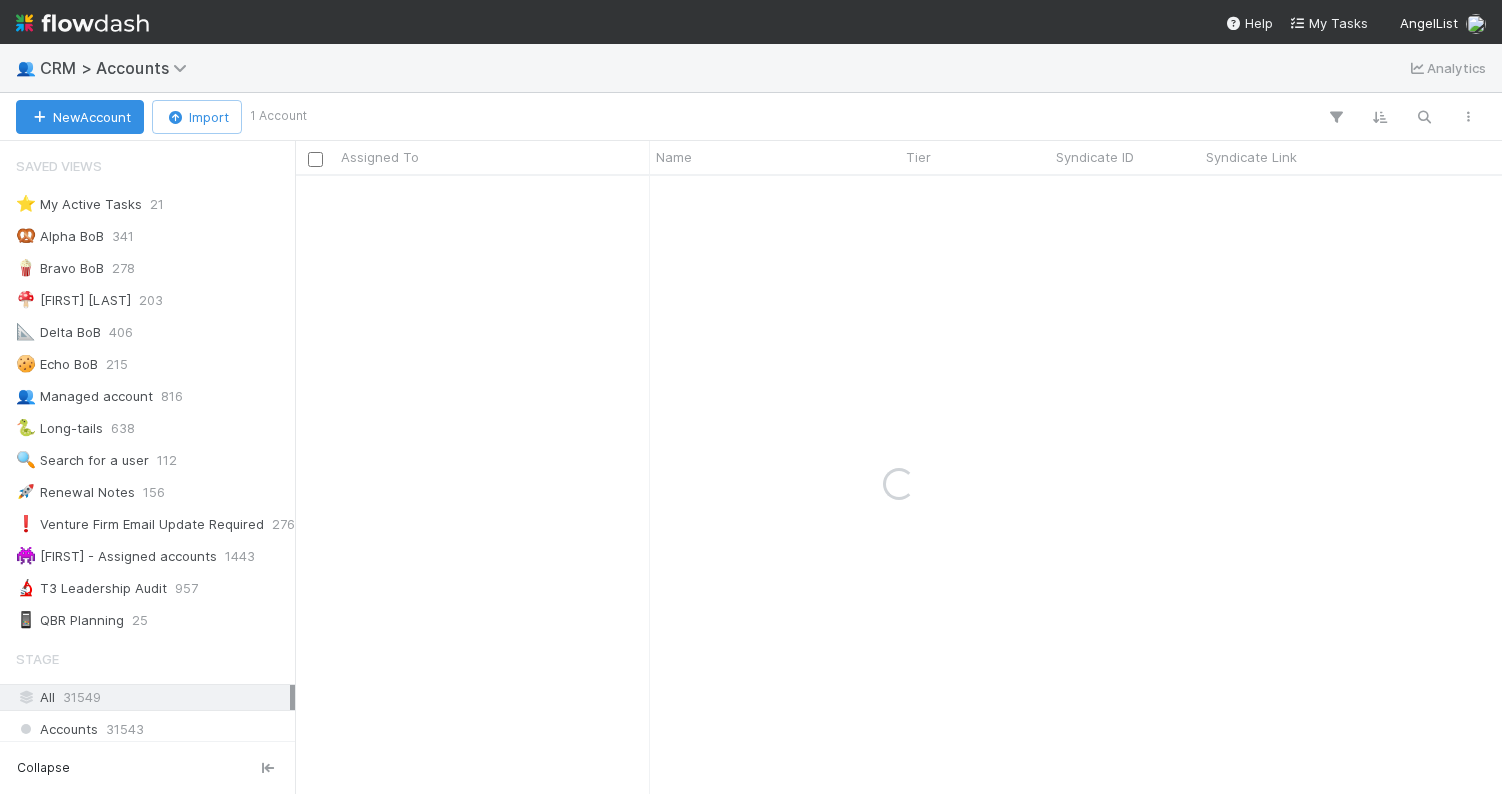click on "👥 CRM > Accounts Analytics" at bounding box center [751, 68] 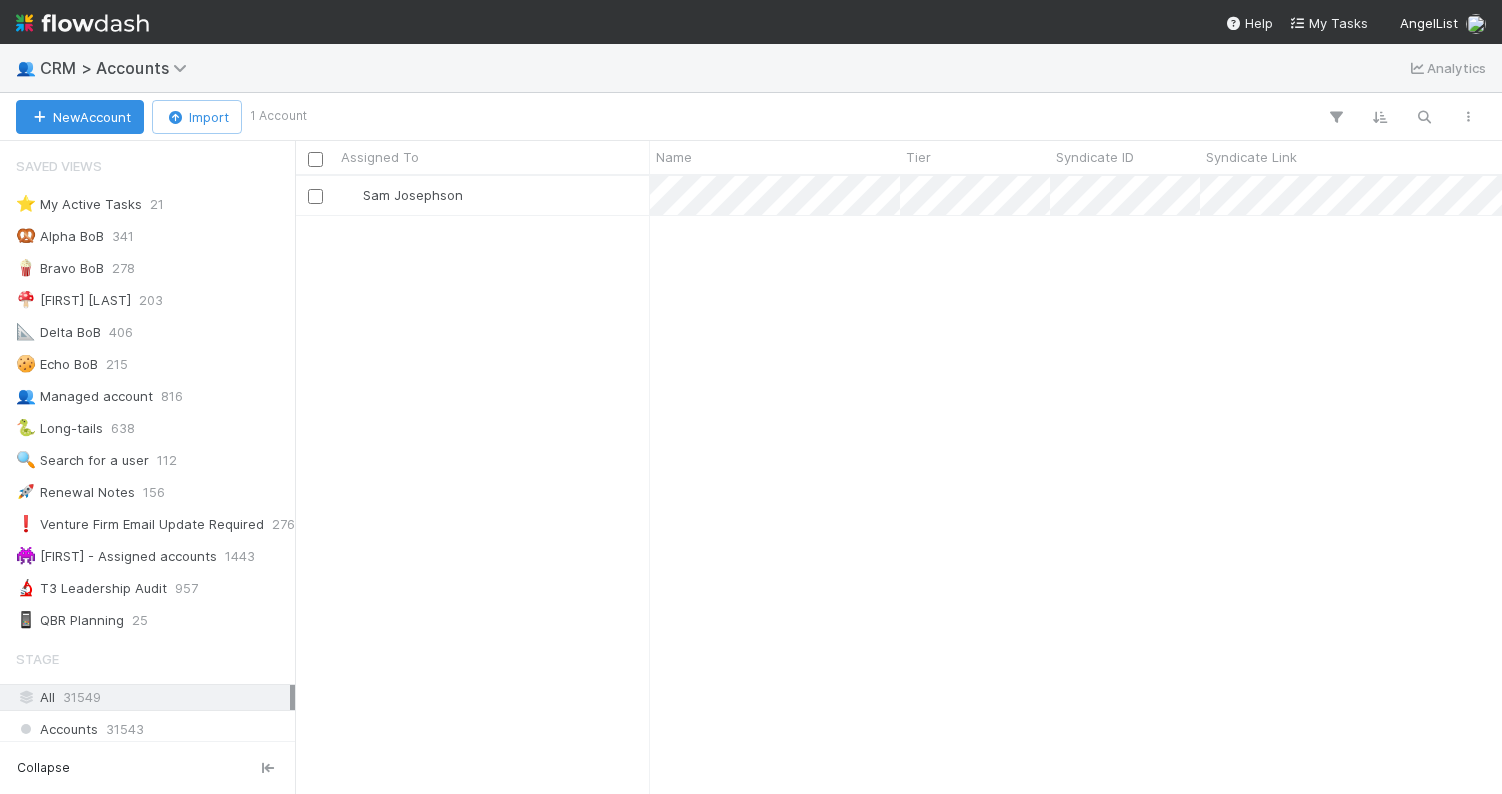 scroll, scrollTop: 0, scrollLeft: 1, axis: horizontal 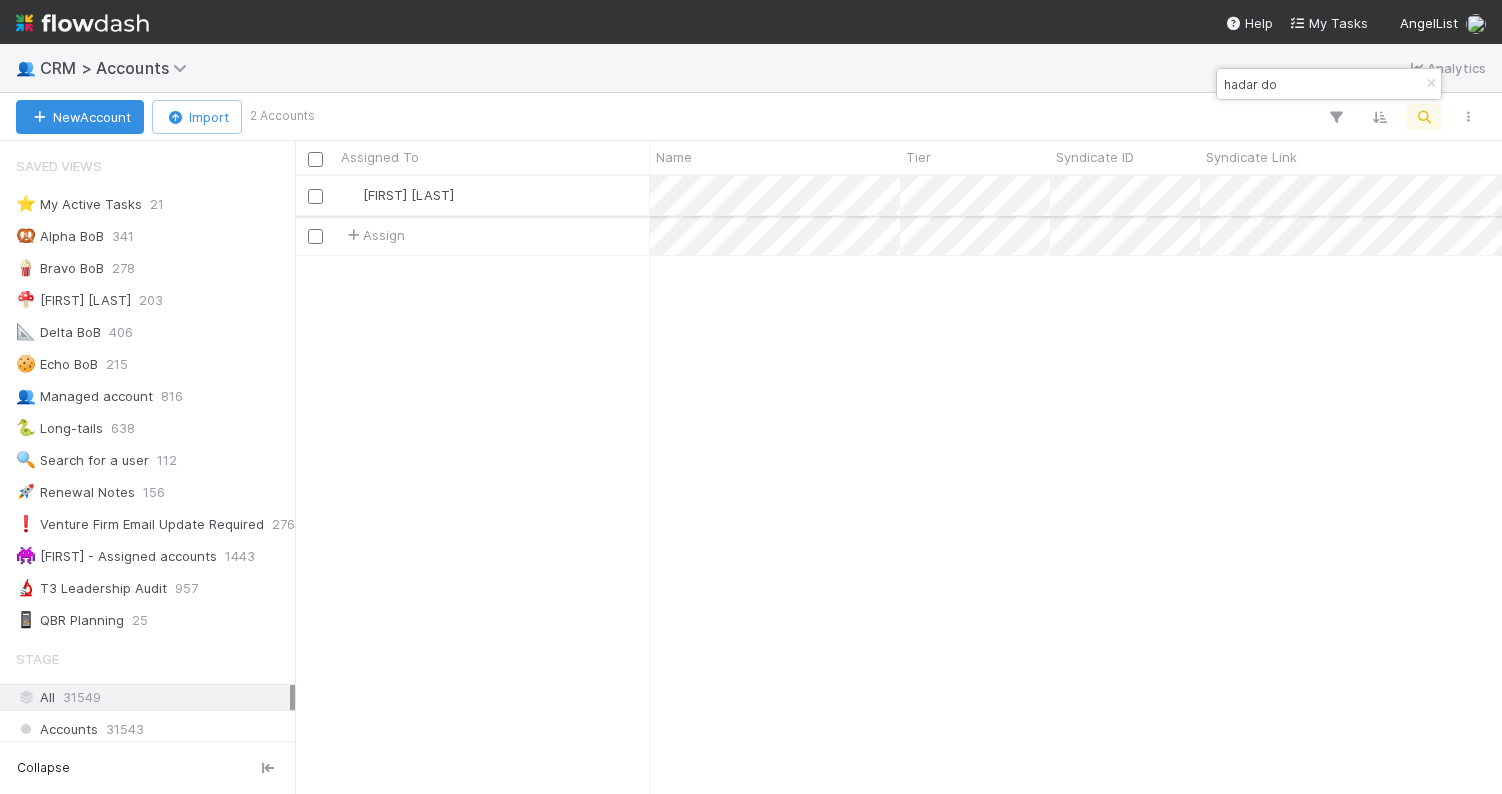 type on "hadar do" 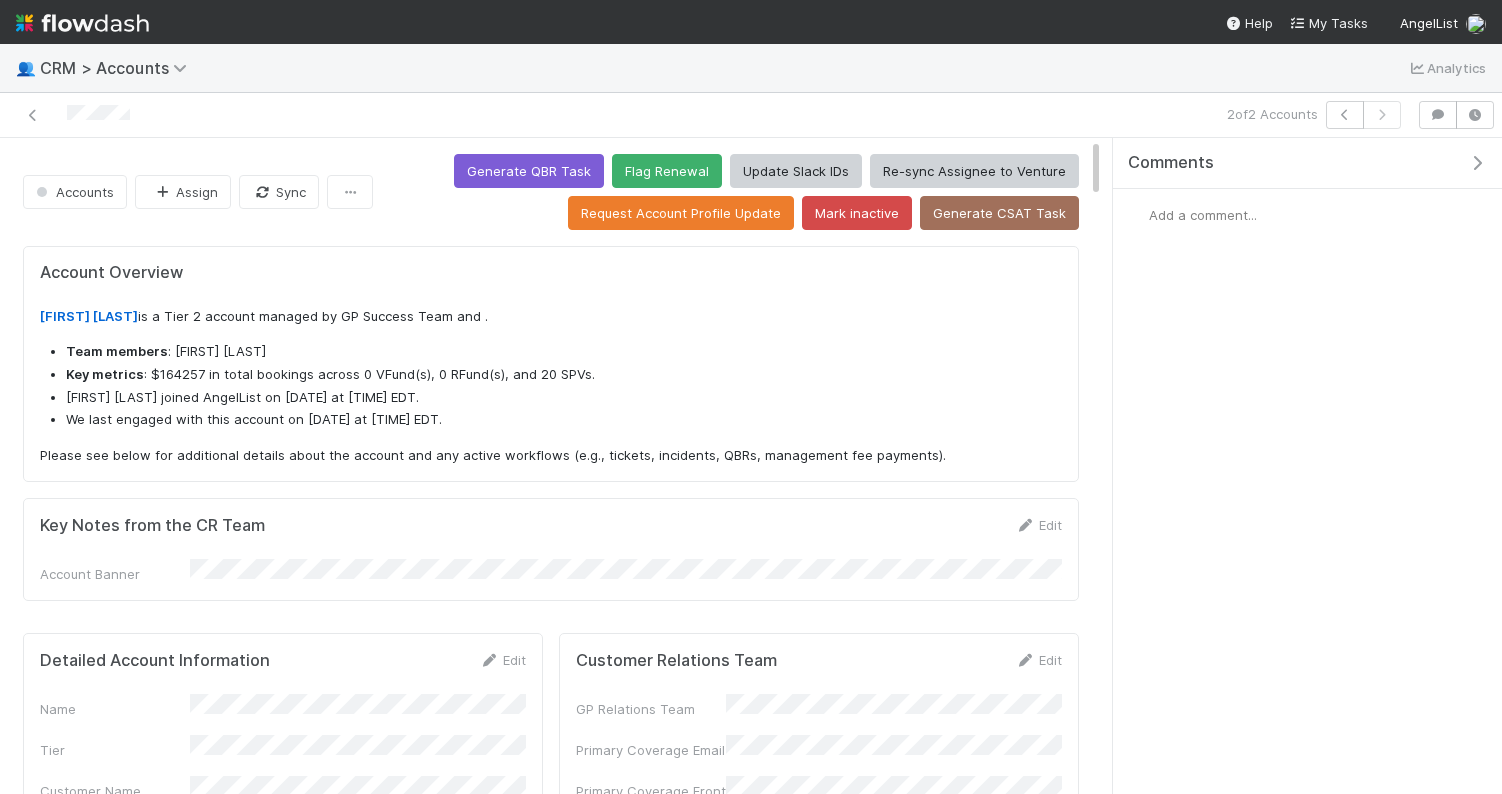 scroll, scrollTop: 1, scrollLeft: 1, axis: both 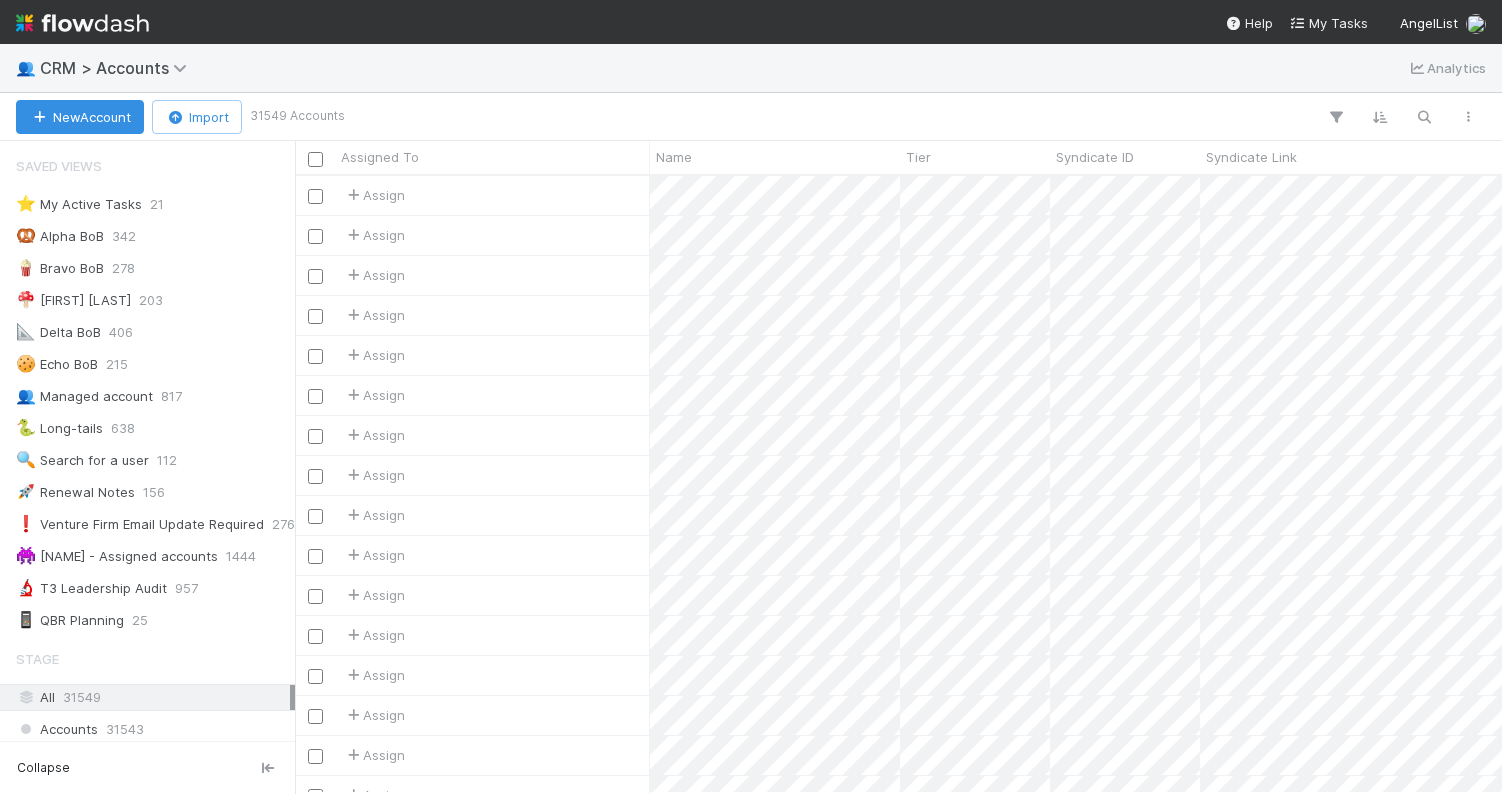 click at bounding box center (915, 117) 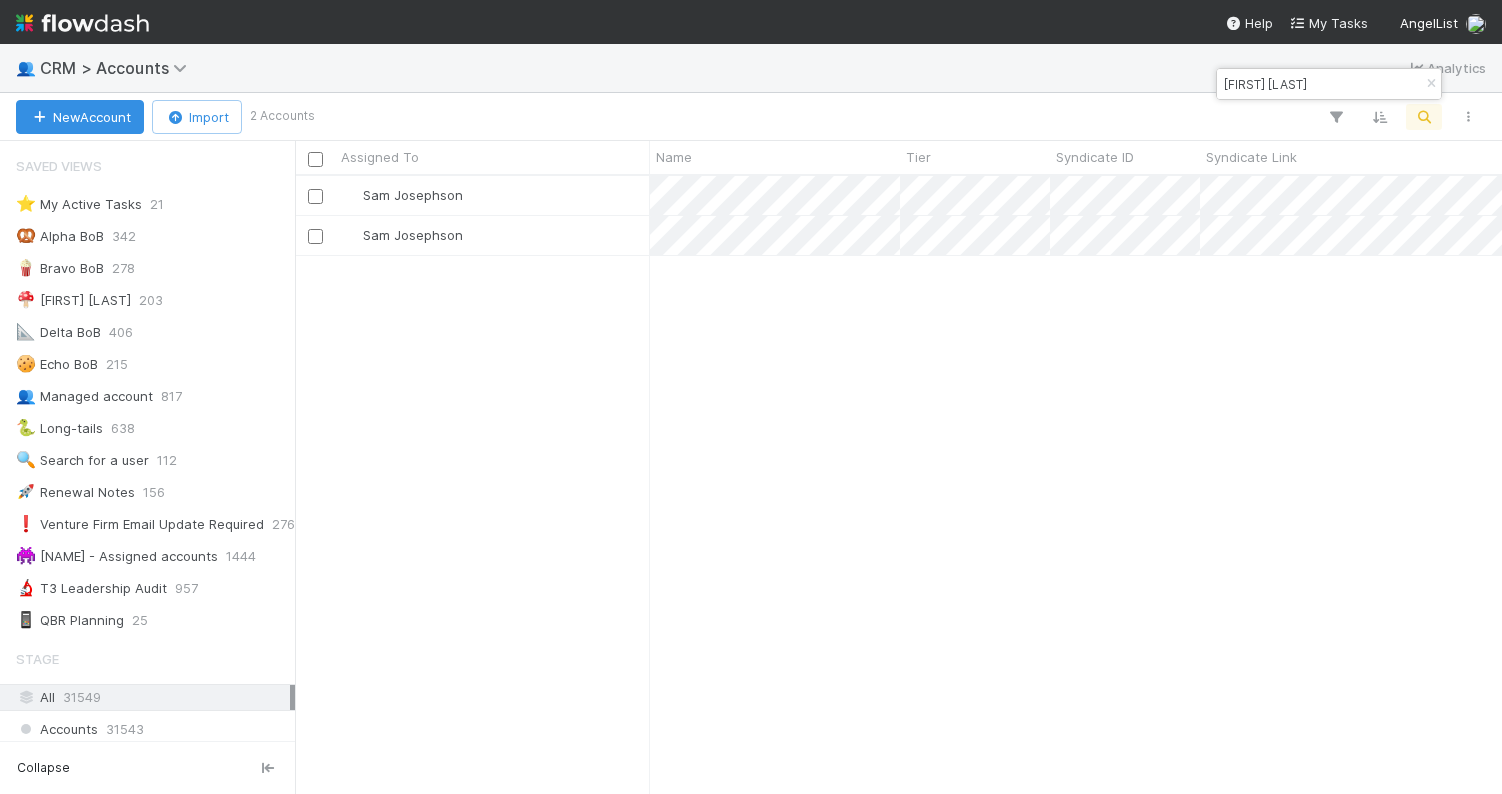 scroll, scrollTop: 0, scrollLeft: 1, axis: horizontal 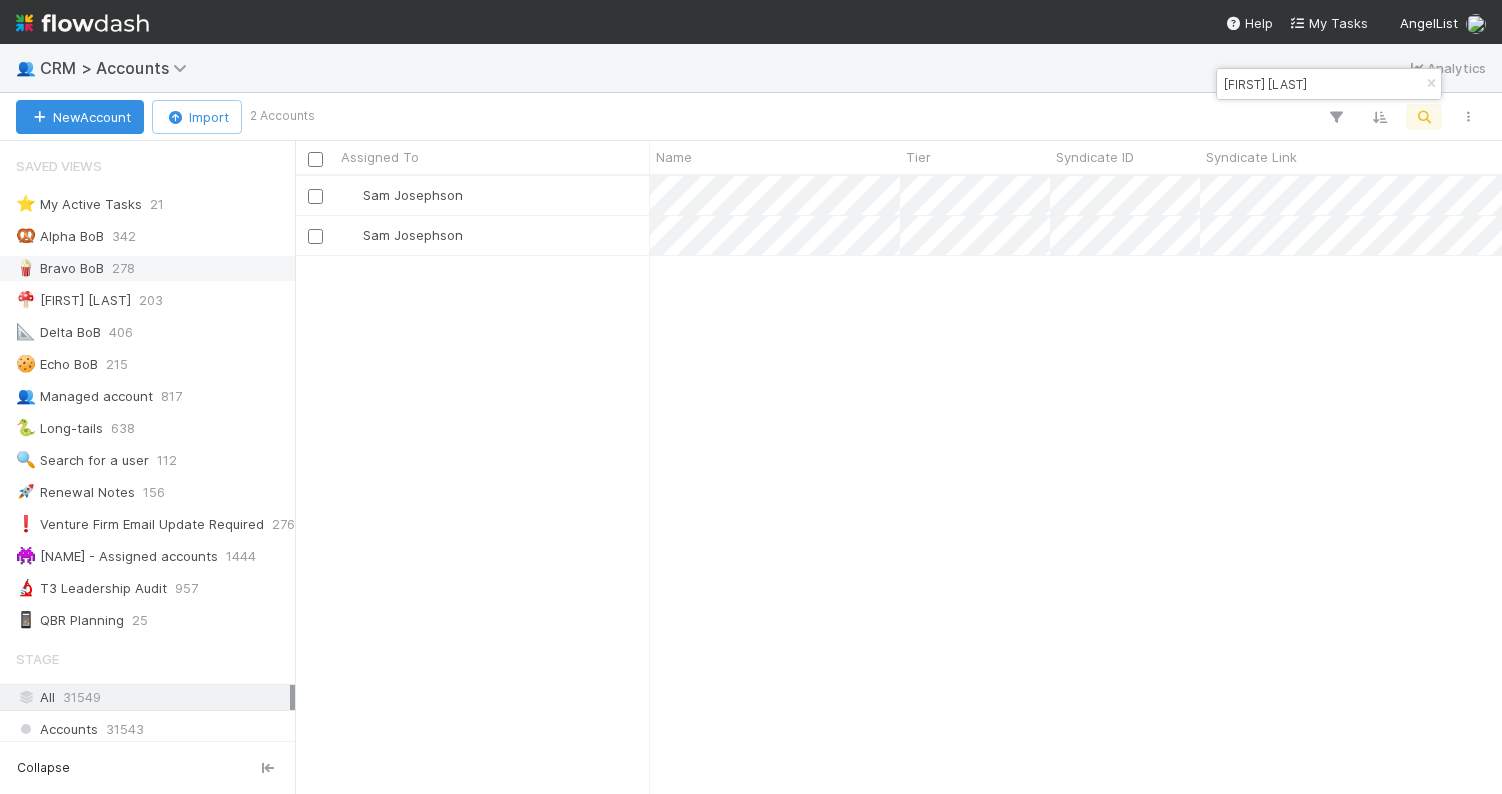 type on "ankit shar" 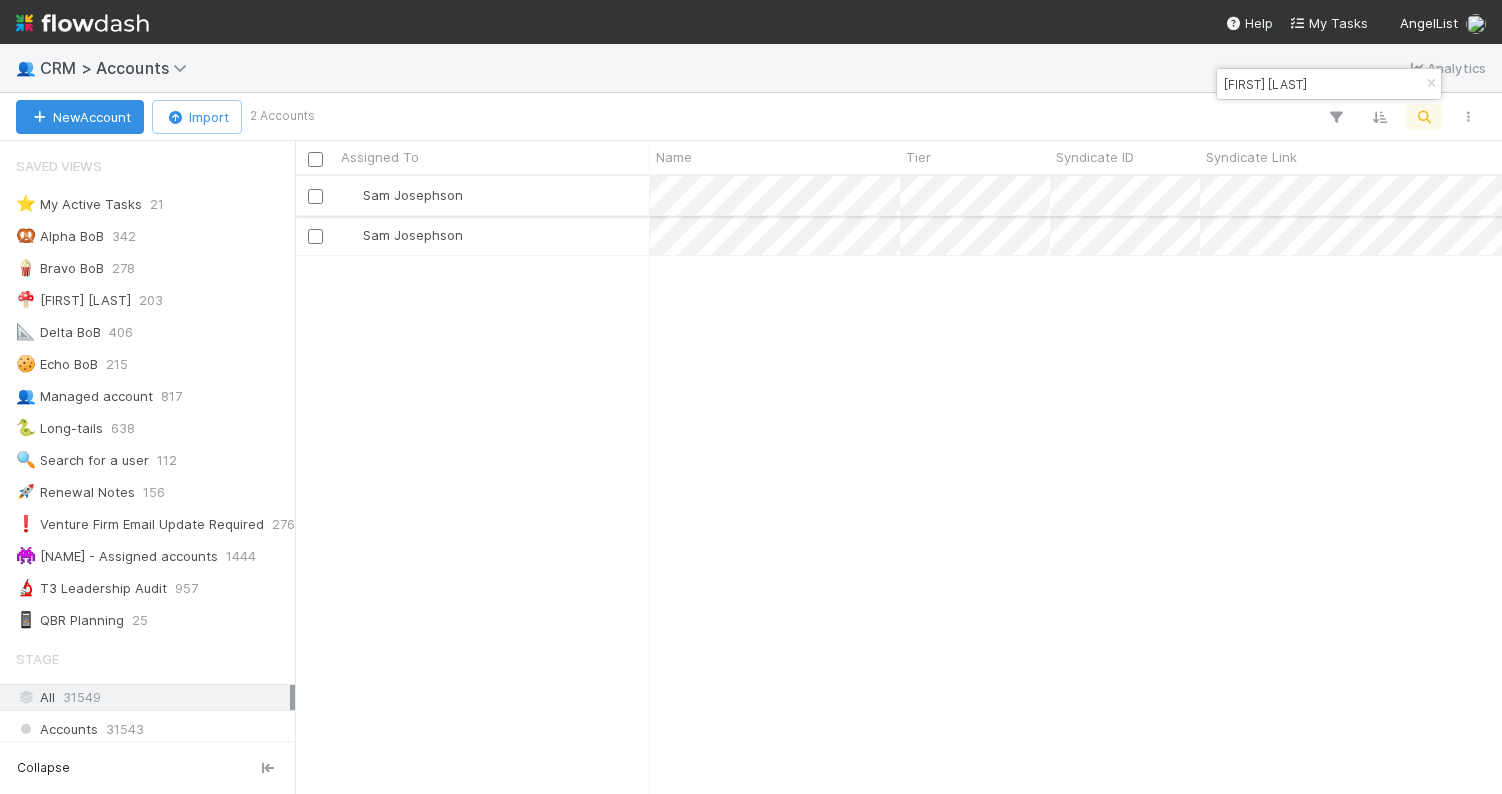 click on "Sam Josephson" at bounding box center [492, 195] 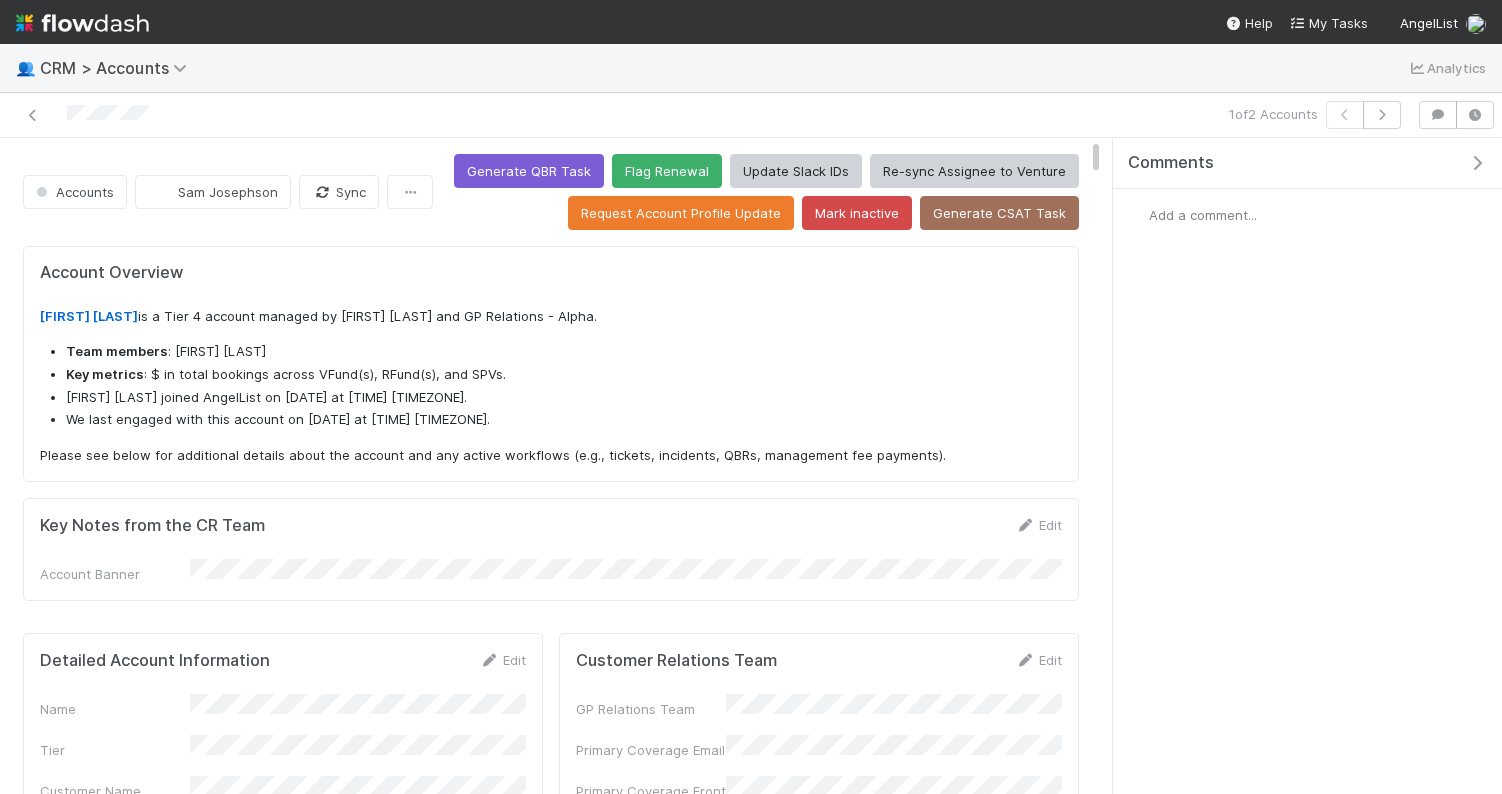 scroll, scrollTop: 1, scrollLeft: 1, axis: both 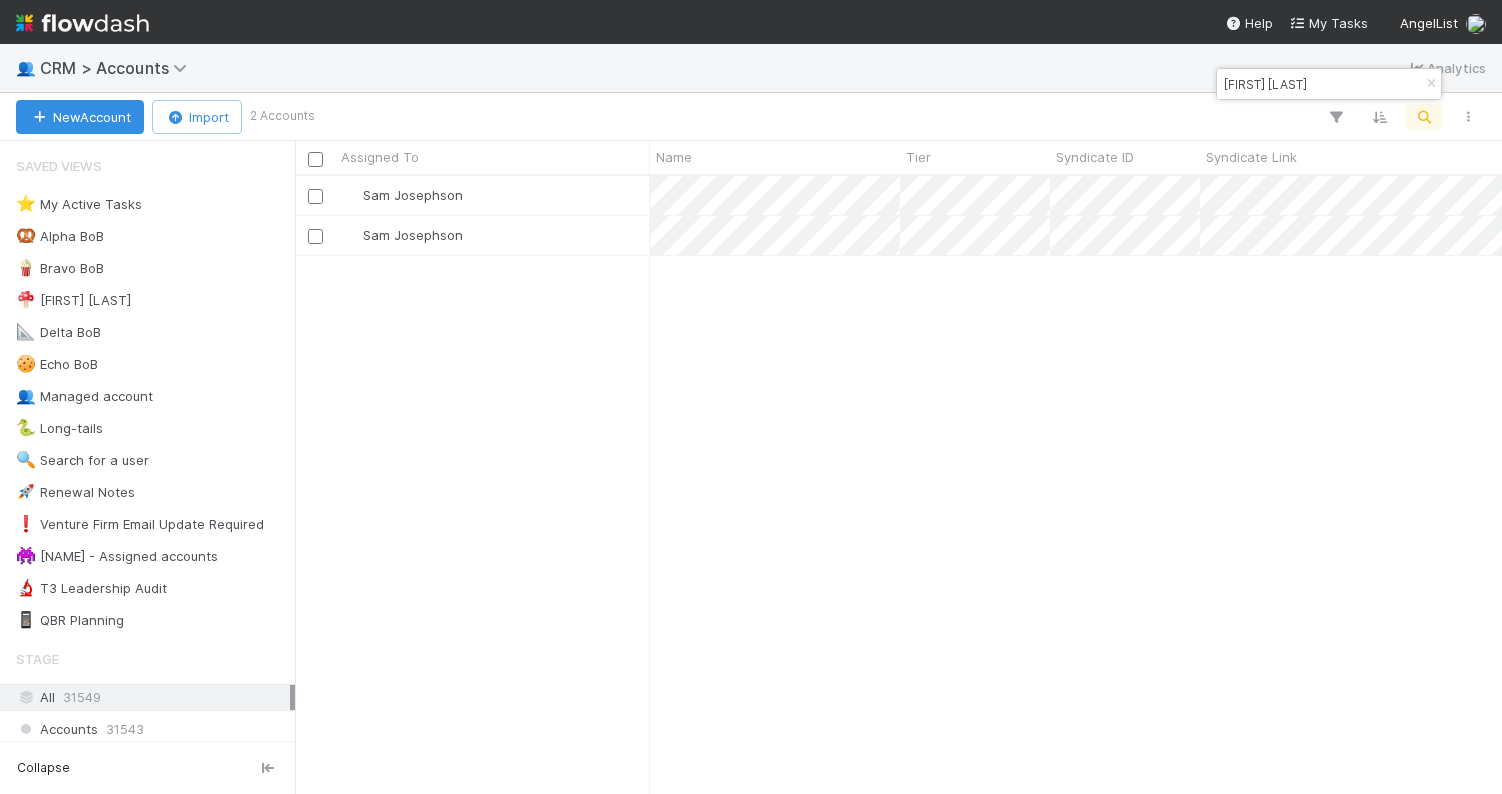 click on "ankit shar" at bounding box center [1320, 84] 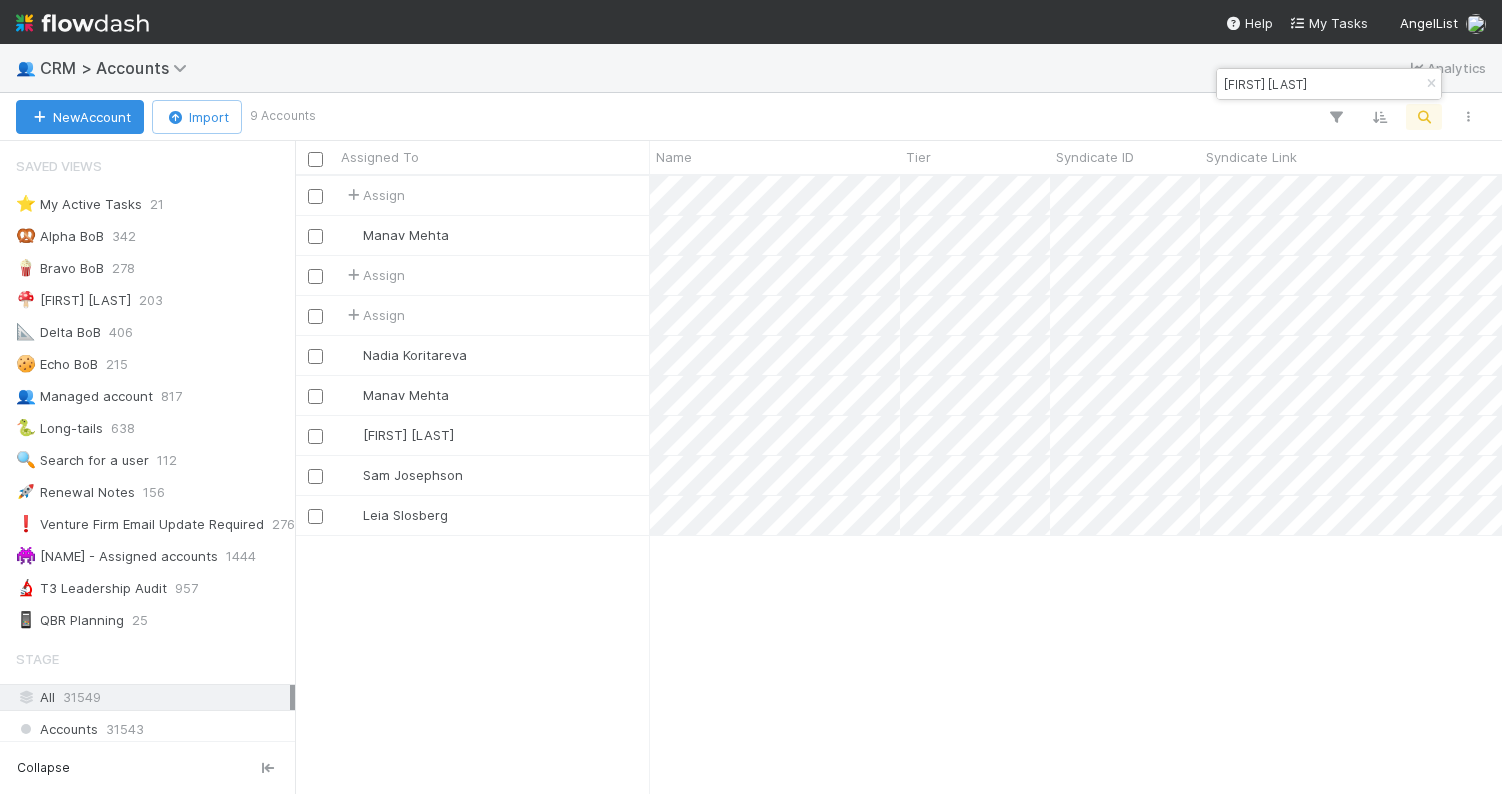 scroll, scrollTop: 0, scrollLeft: 1, axis: horizontal 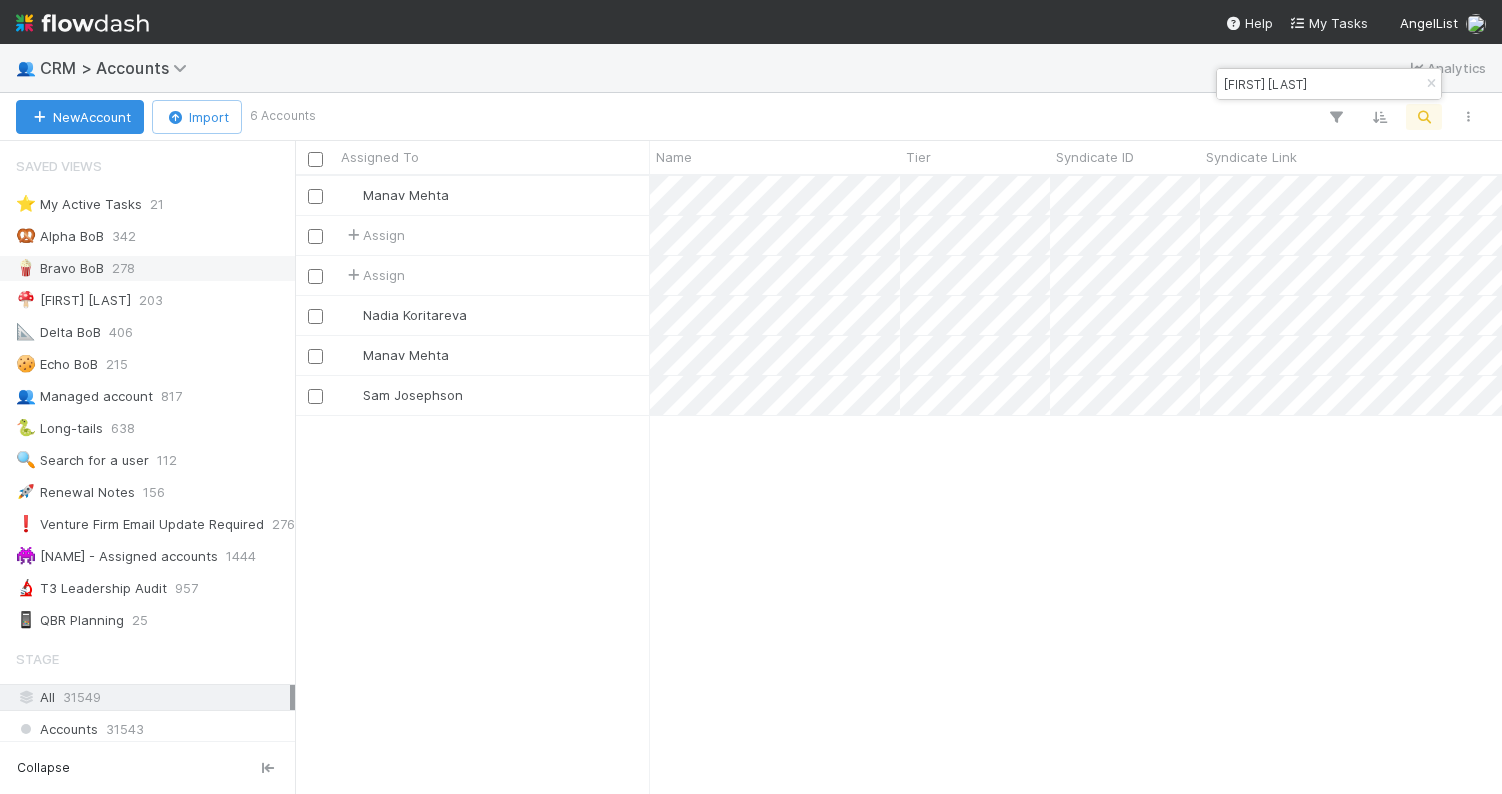 type on "joshua steinman" 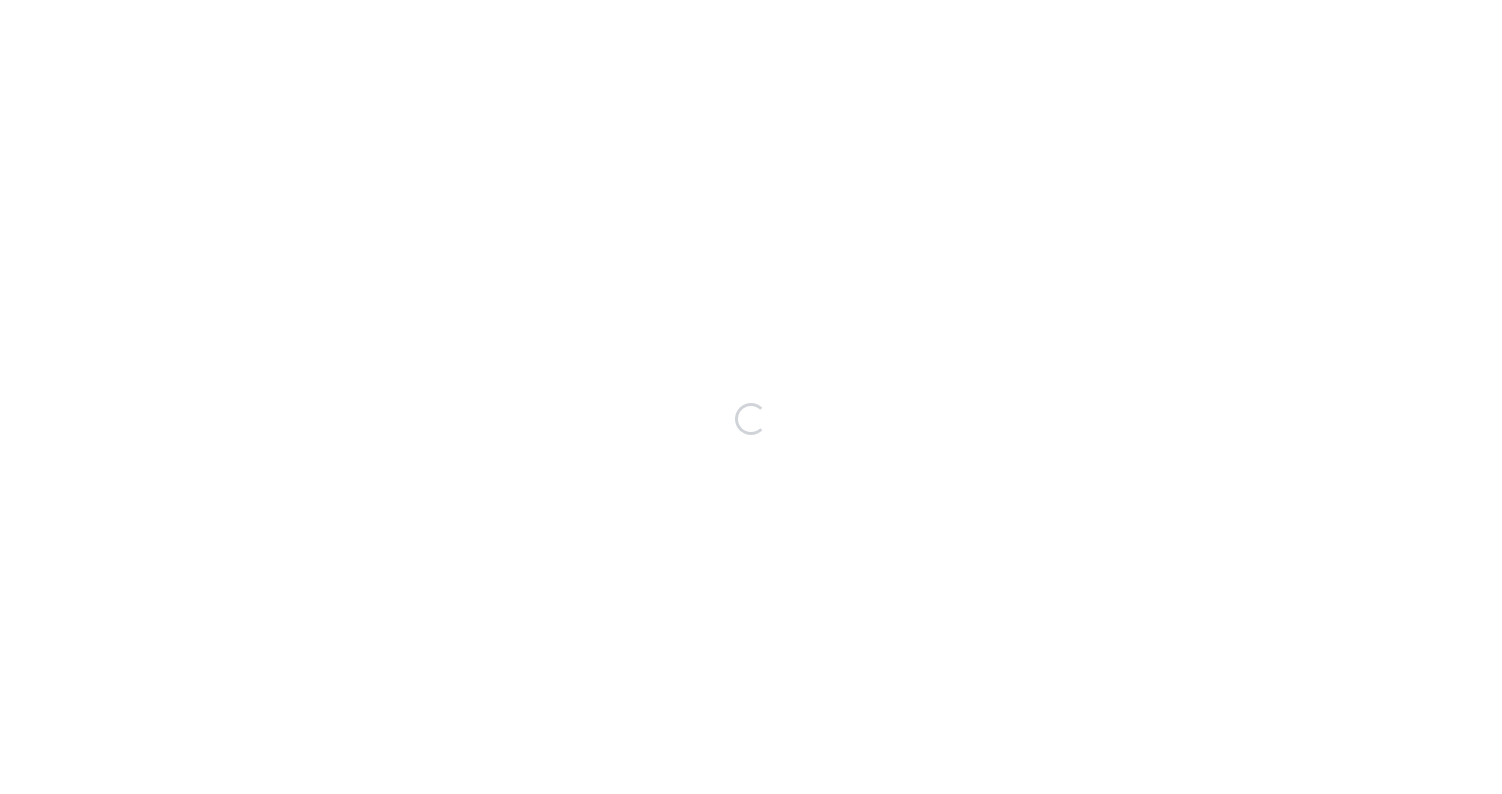 scroll, scrollTop: 0, scrollLeft: 0, axis: both 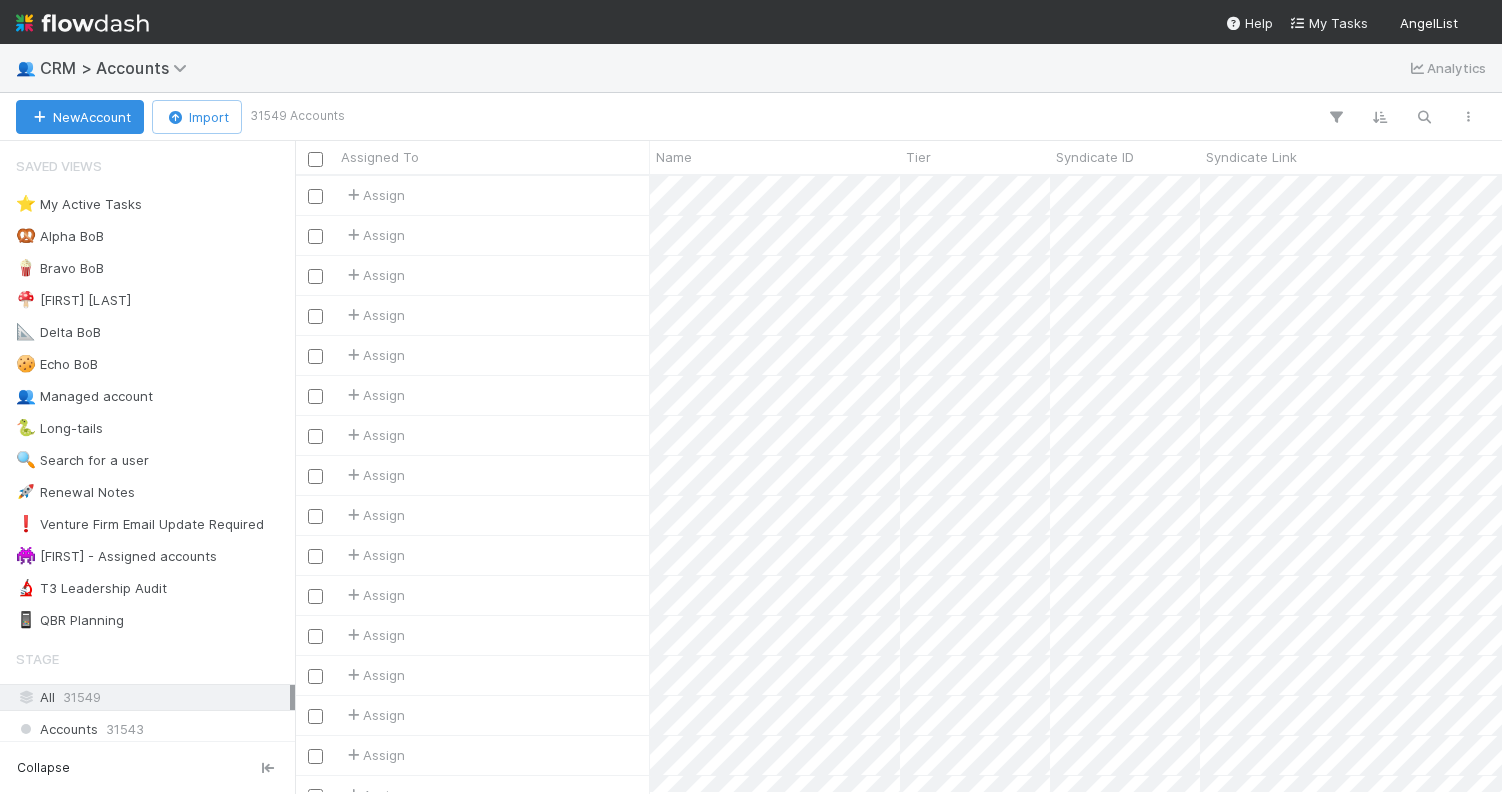 click at bounding box center (915, 117) 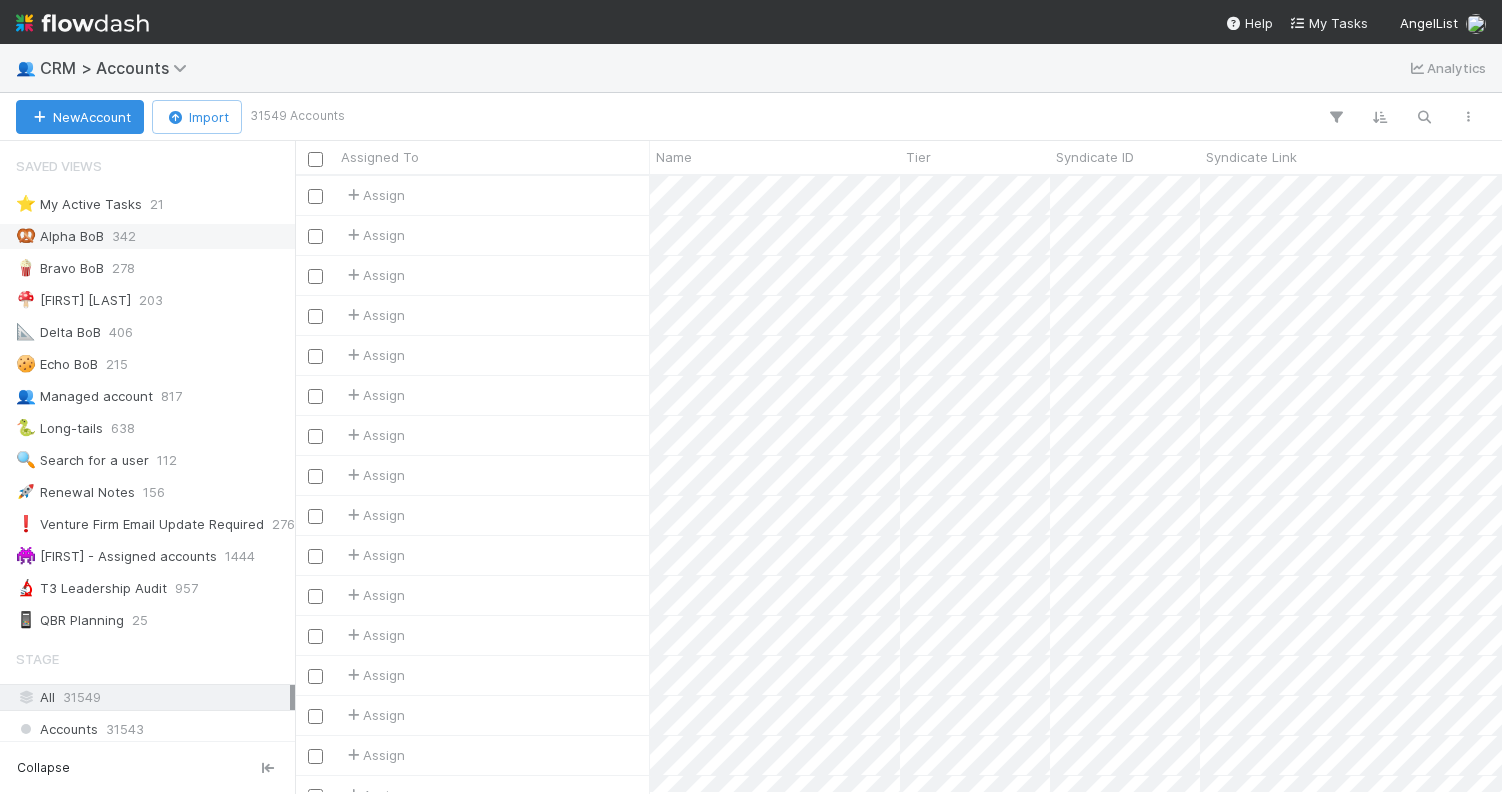 click on "🥨 Alpha BoB 342" at bounding box center (153, 236) 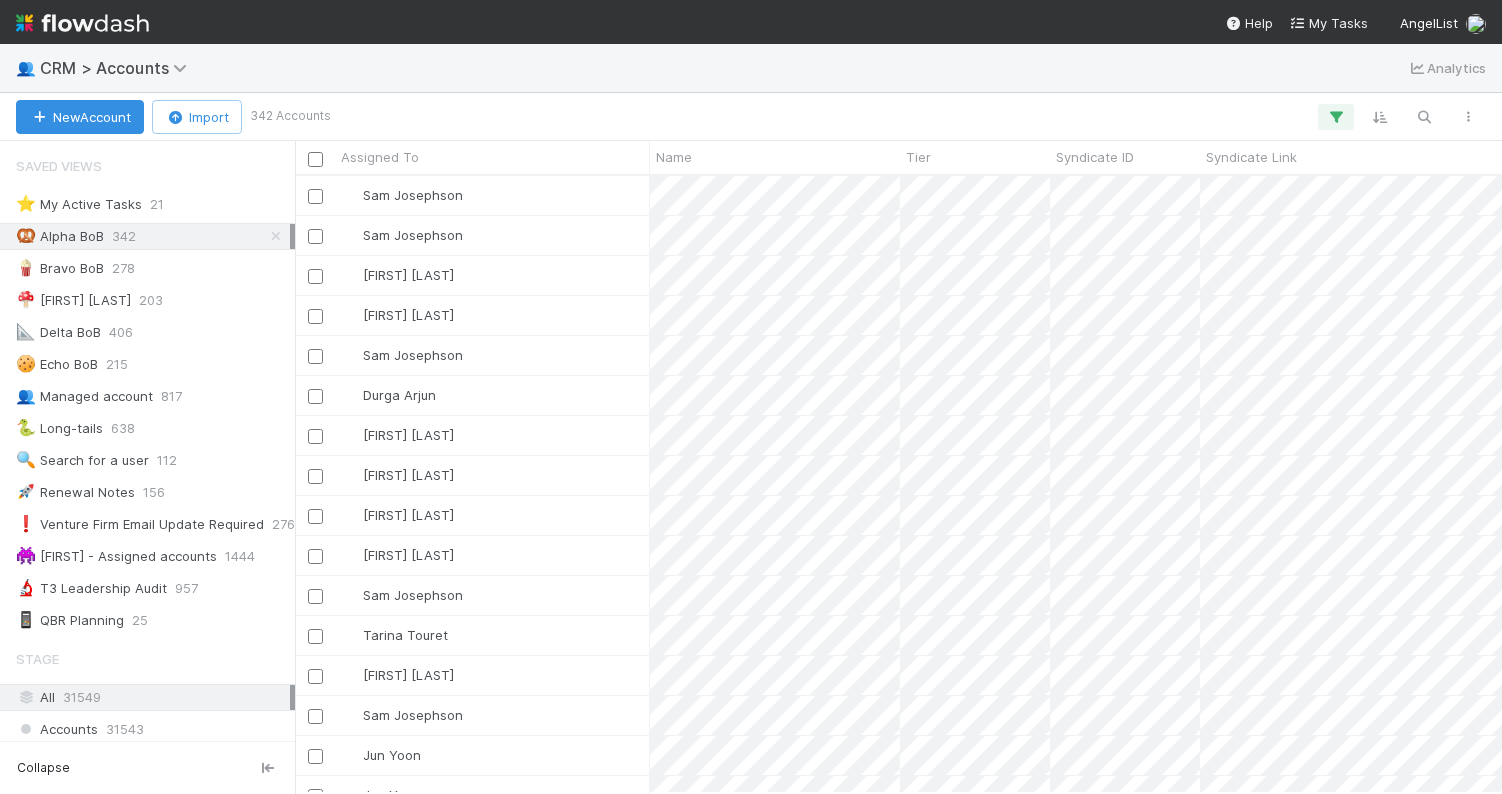 scroll, scrollTop: 0, scrollLeft: 1, axis: horizontal 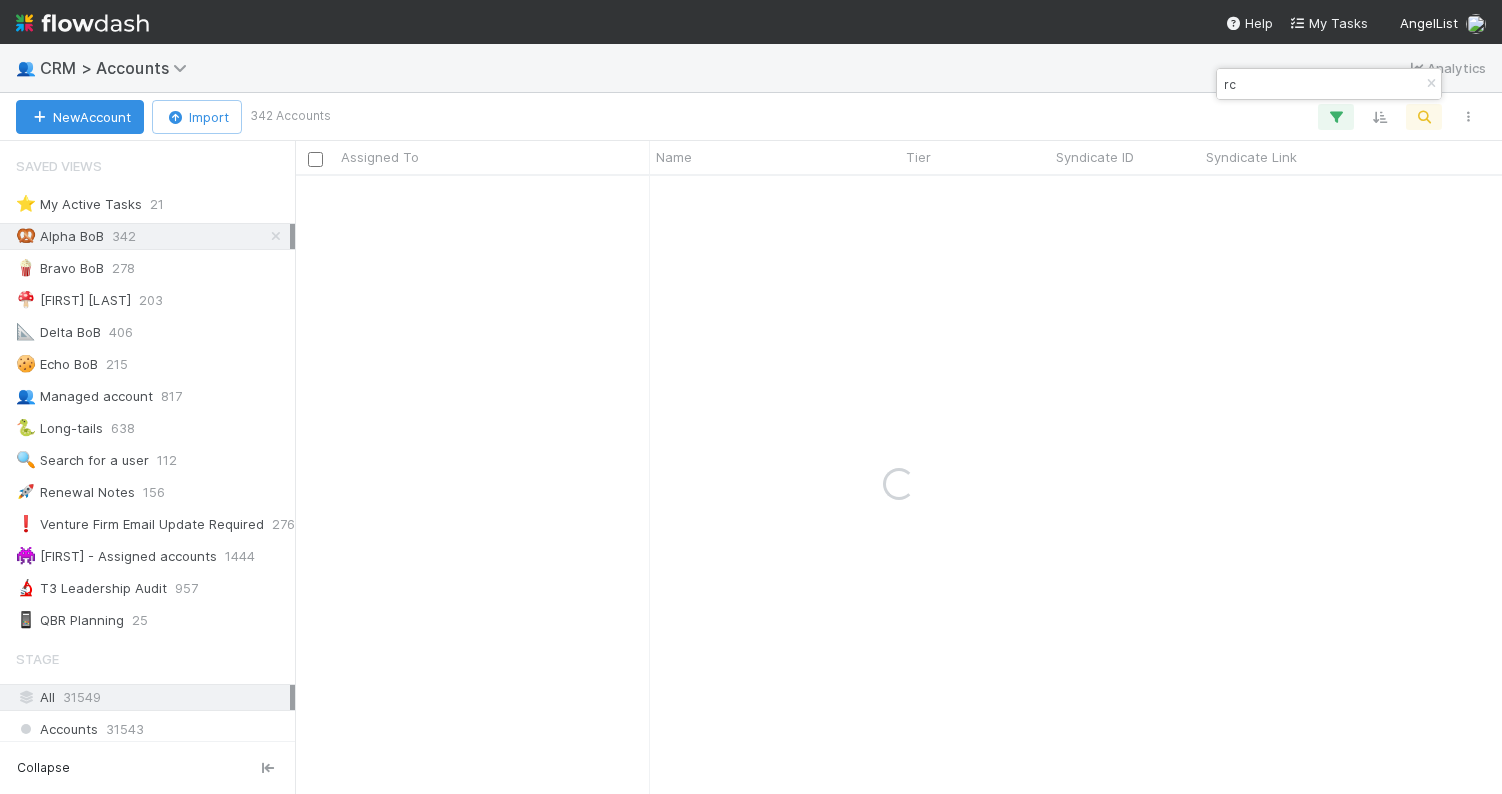 type on "r" 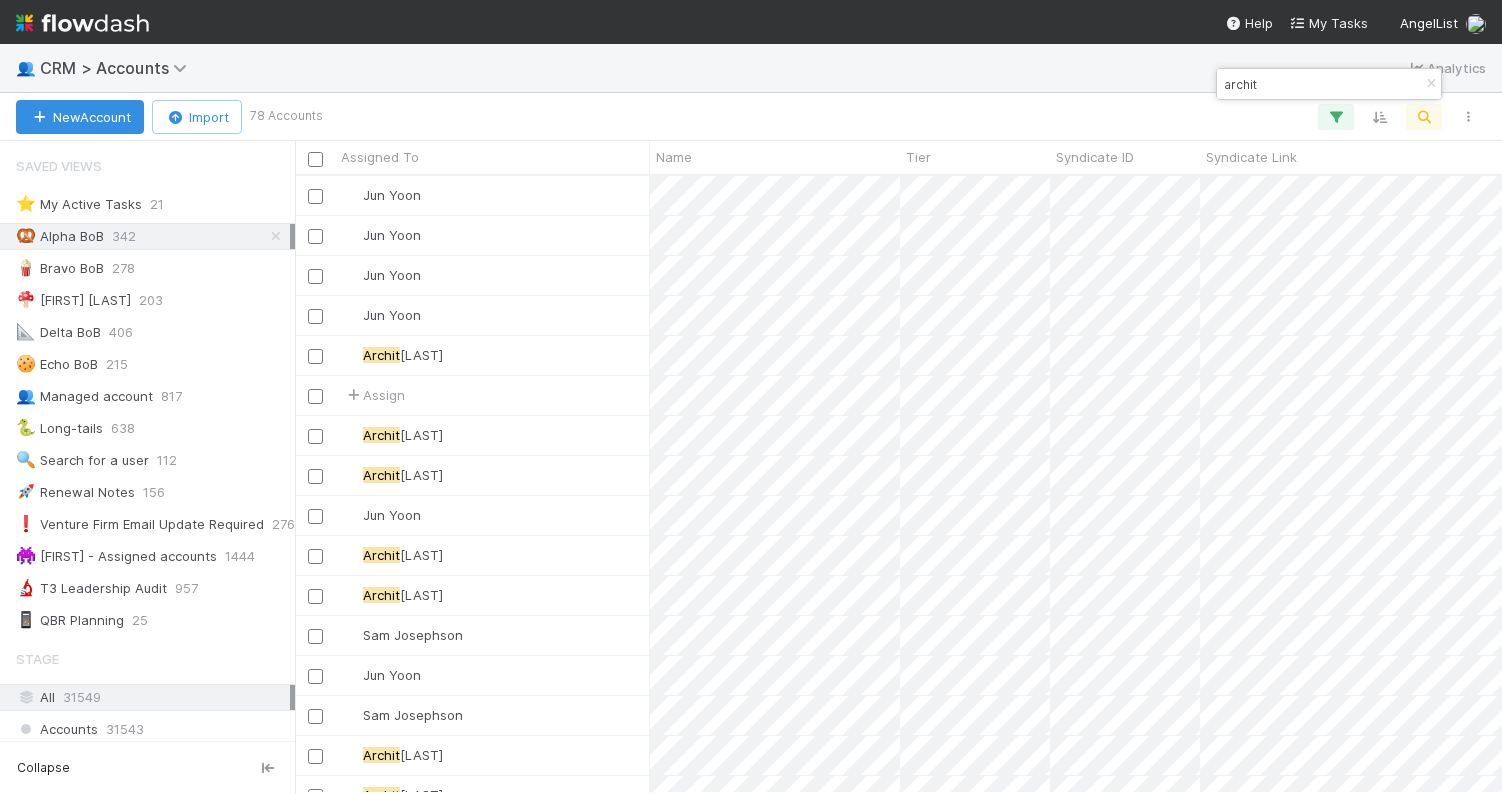 scroll, scrollTop: 0, scrollLeft: 1, axis: horizontal 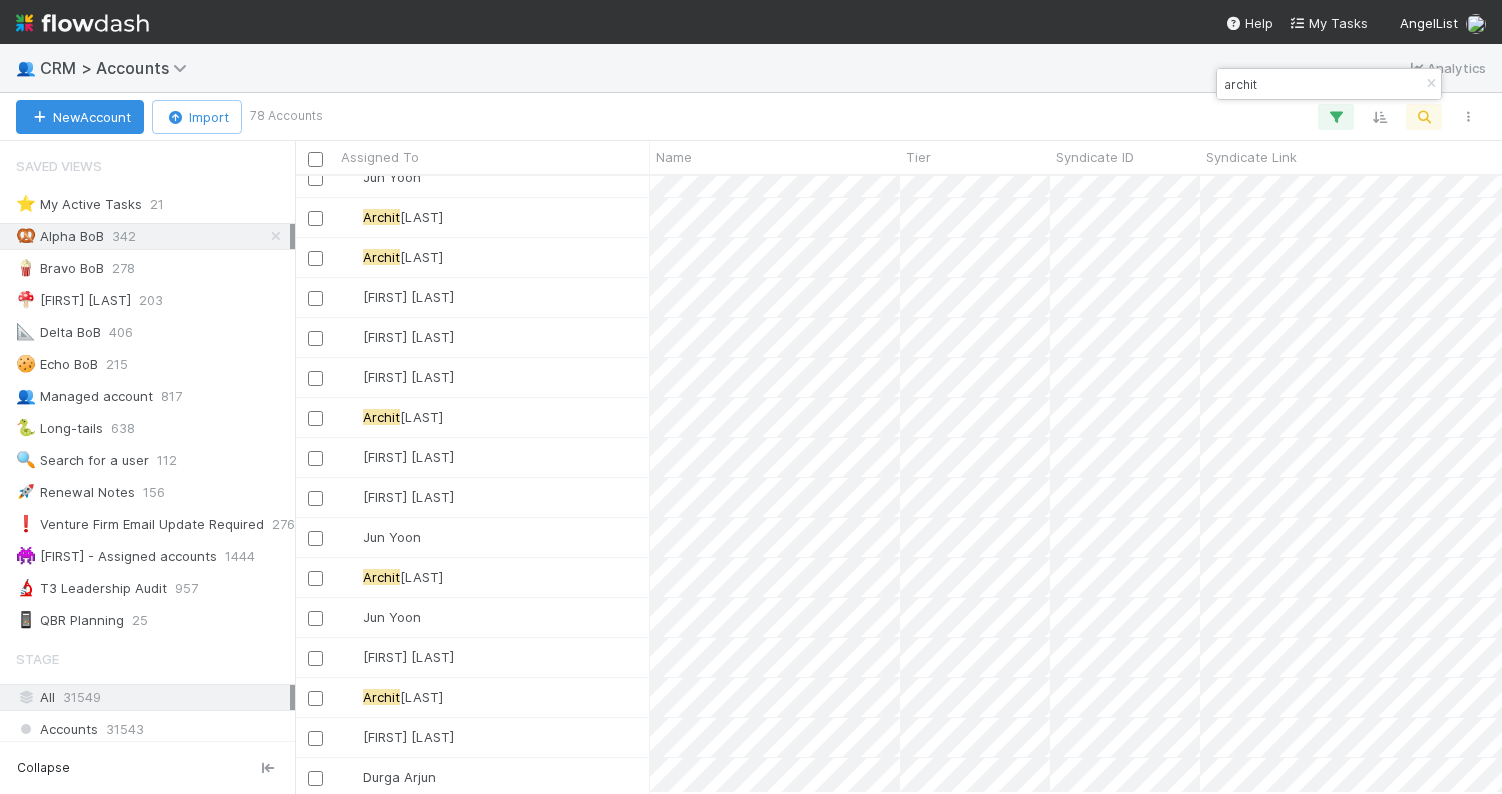 type on "archit" 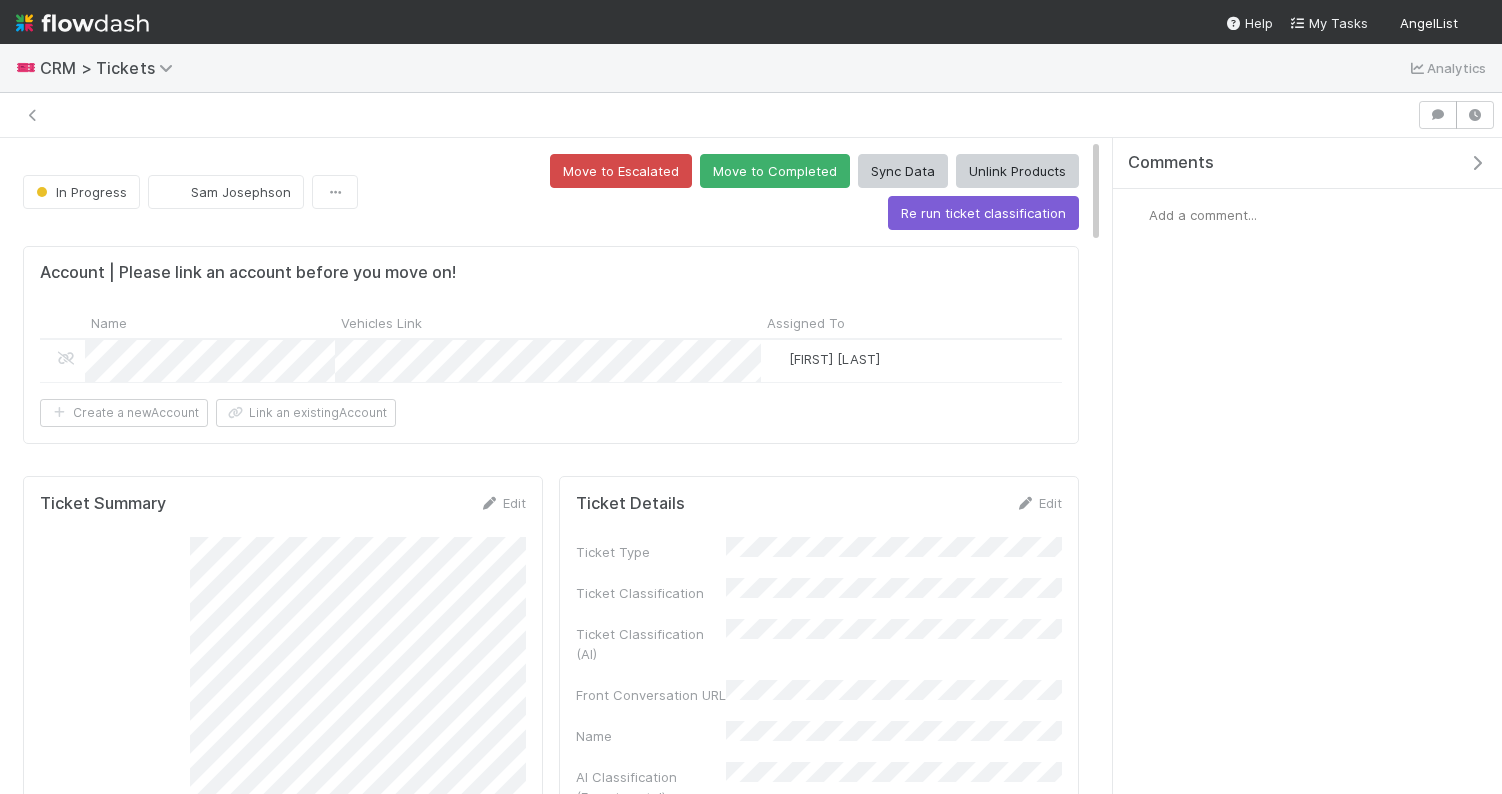 scroll, scrollTop: 0, scrollLeft: 0, axis: both 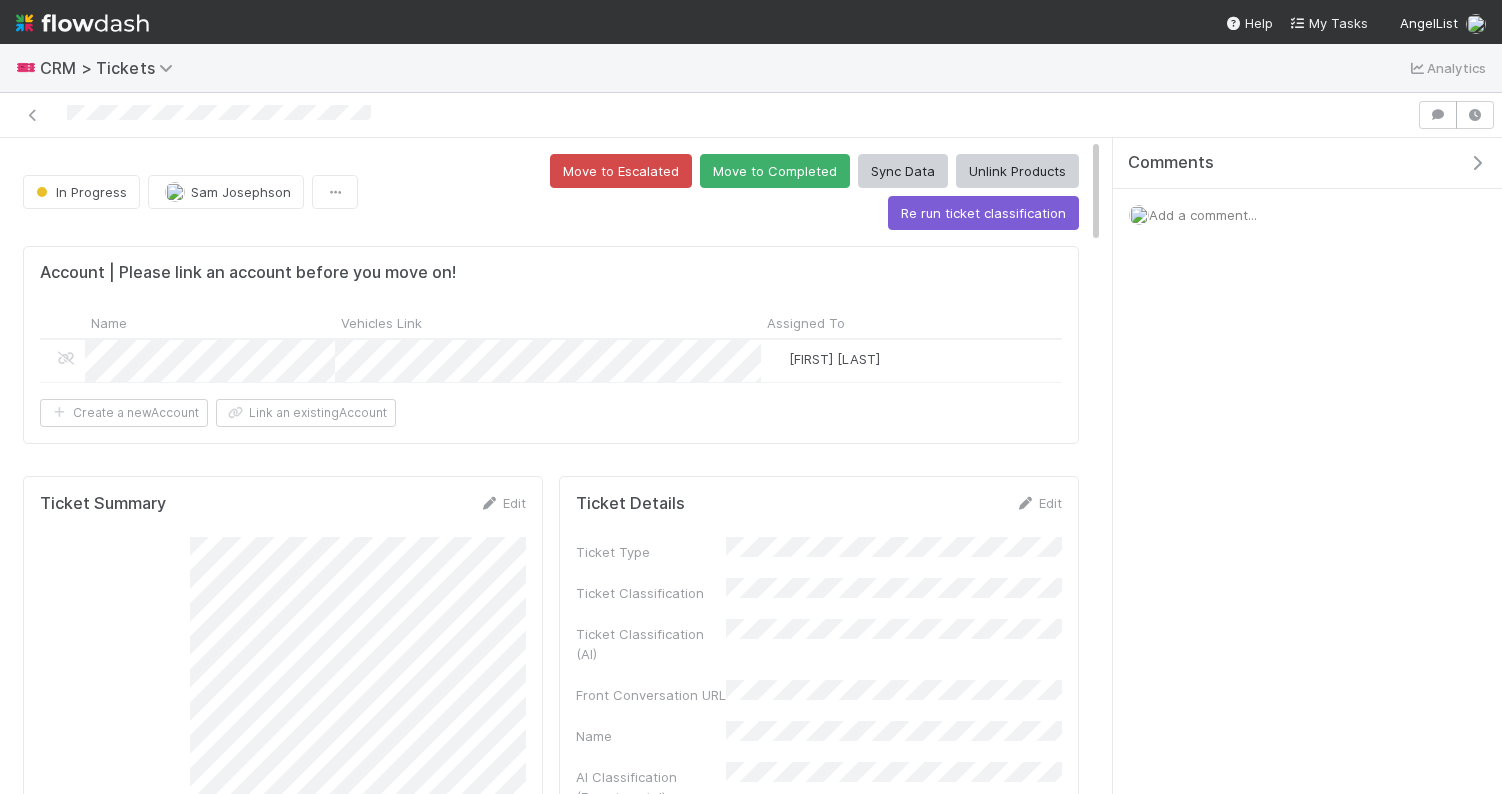 click on "Add a comment..." at bounding box center [1203, 215] 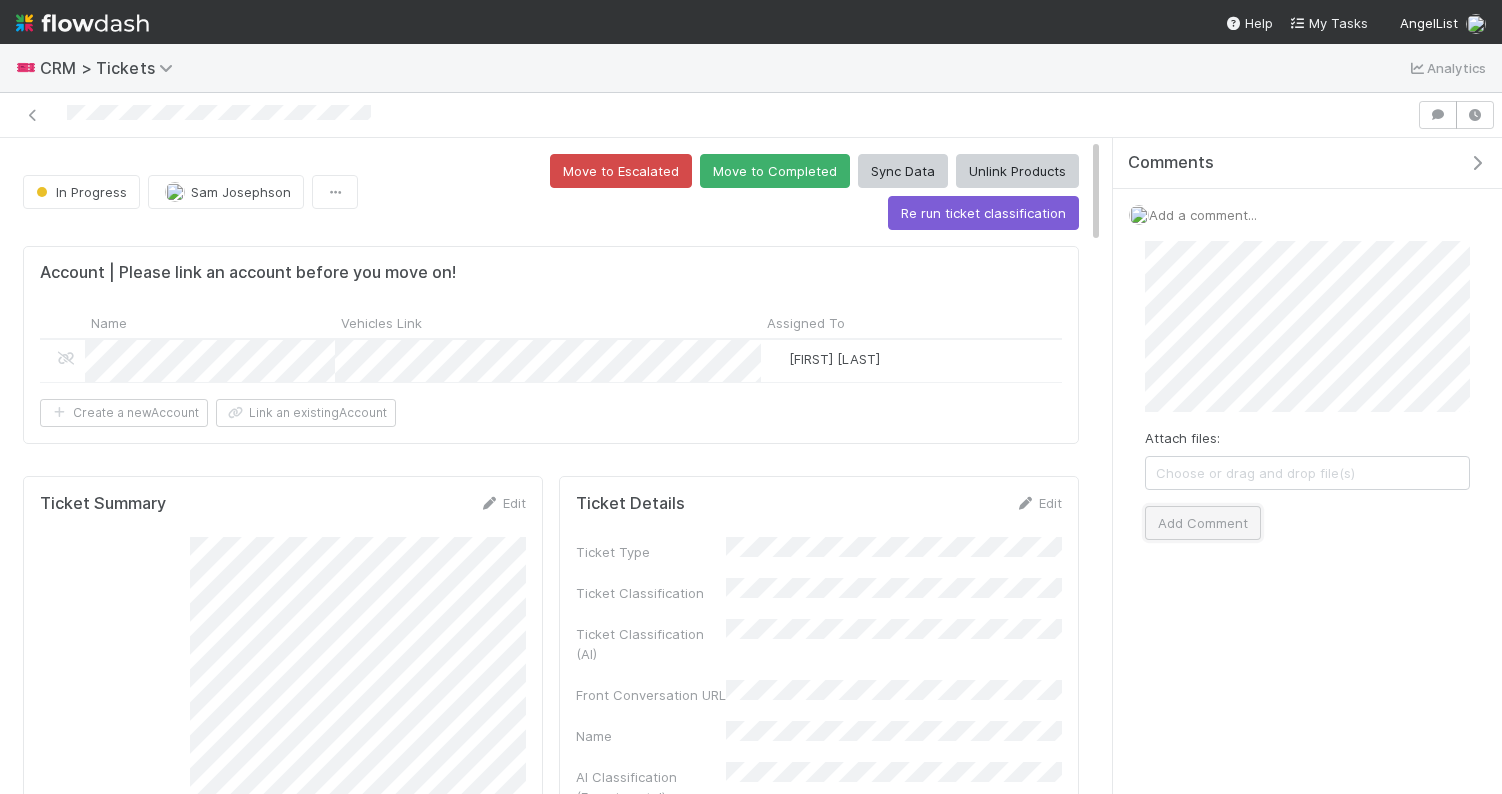 click on "Add Comment" at bounding box center [1203, 523] 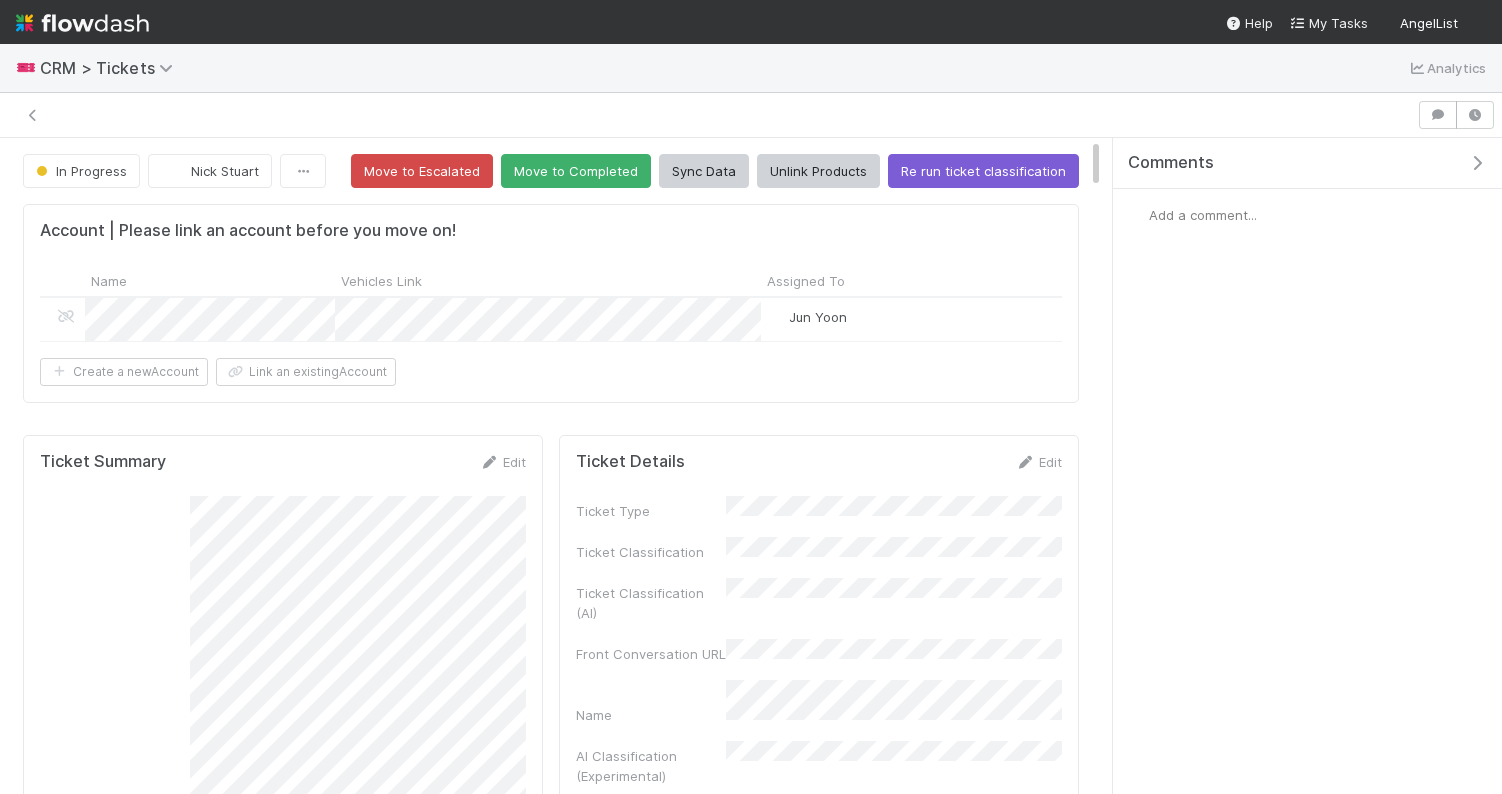 scroll, scrollTop: 0, scrollLeft: 0, axis: both 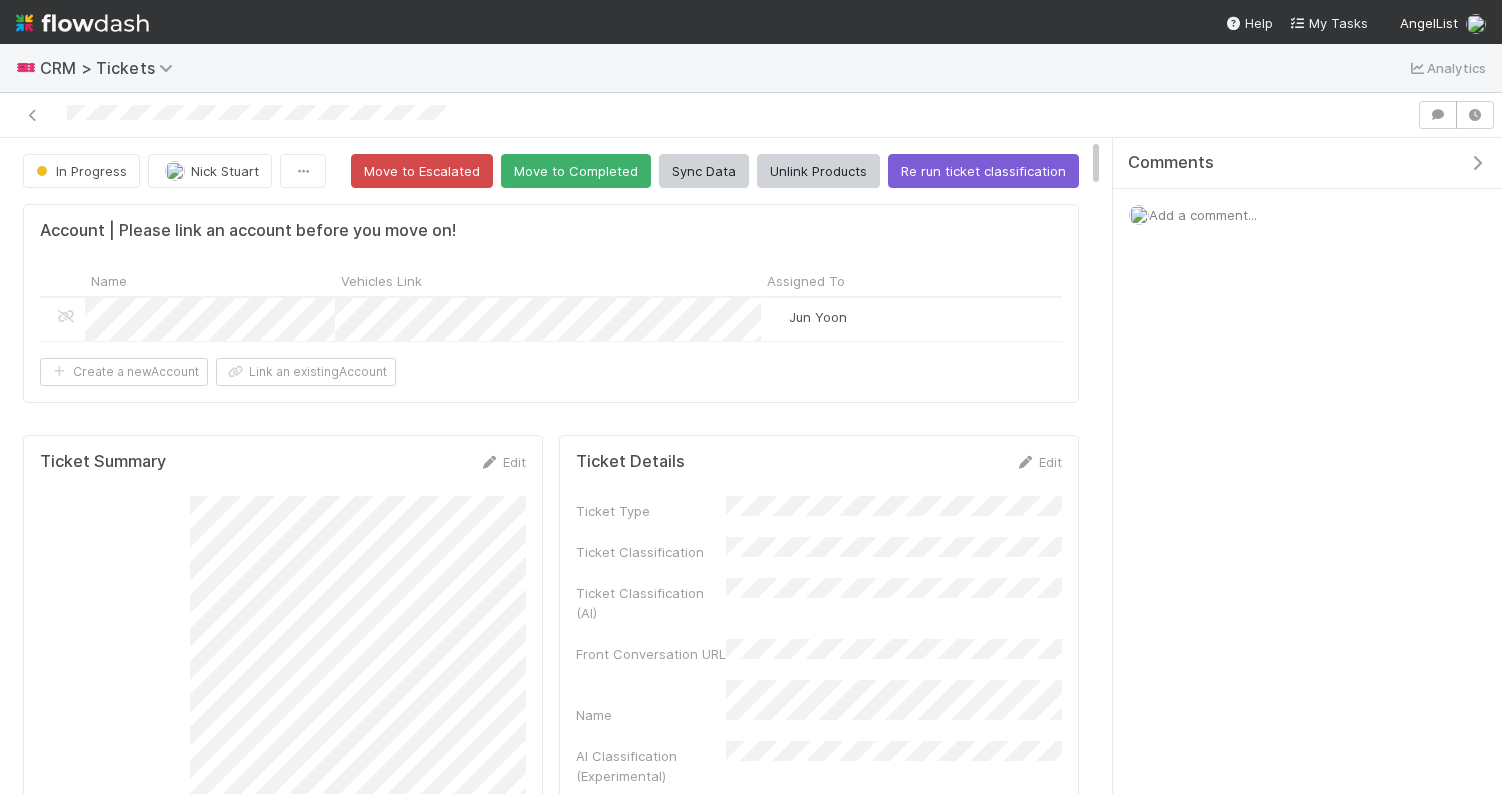 click on "Add a comment..." at bounding box center (1203, 215) 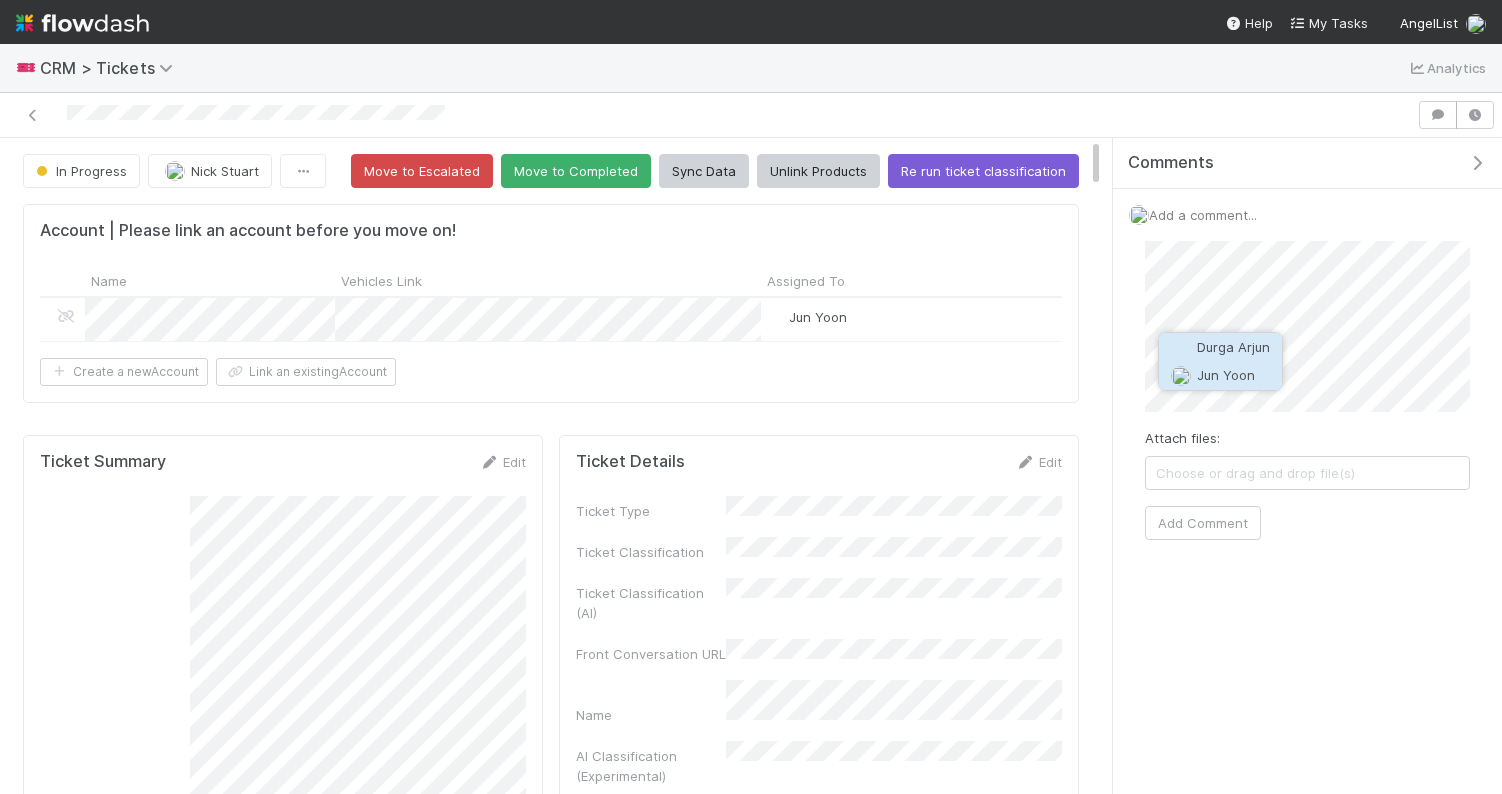 click on "Jun Yoon" at bounding box center [1226, 375] 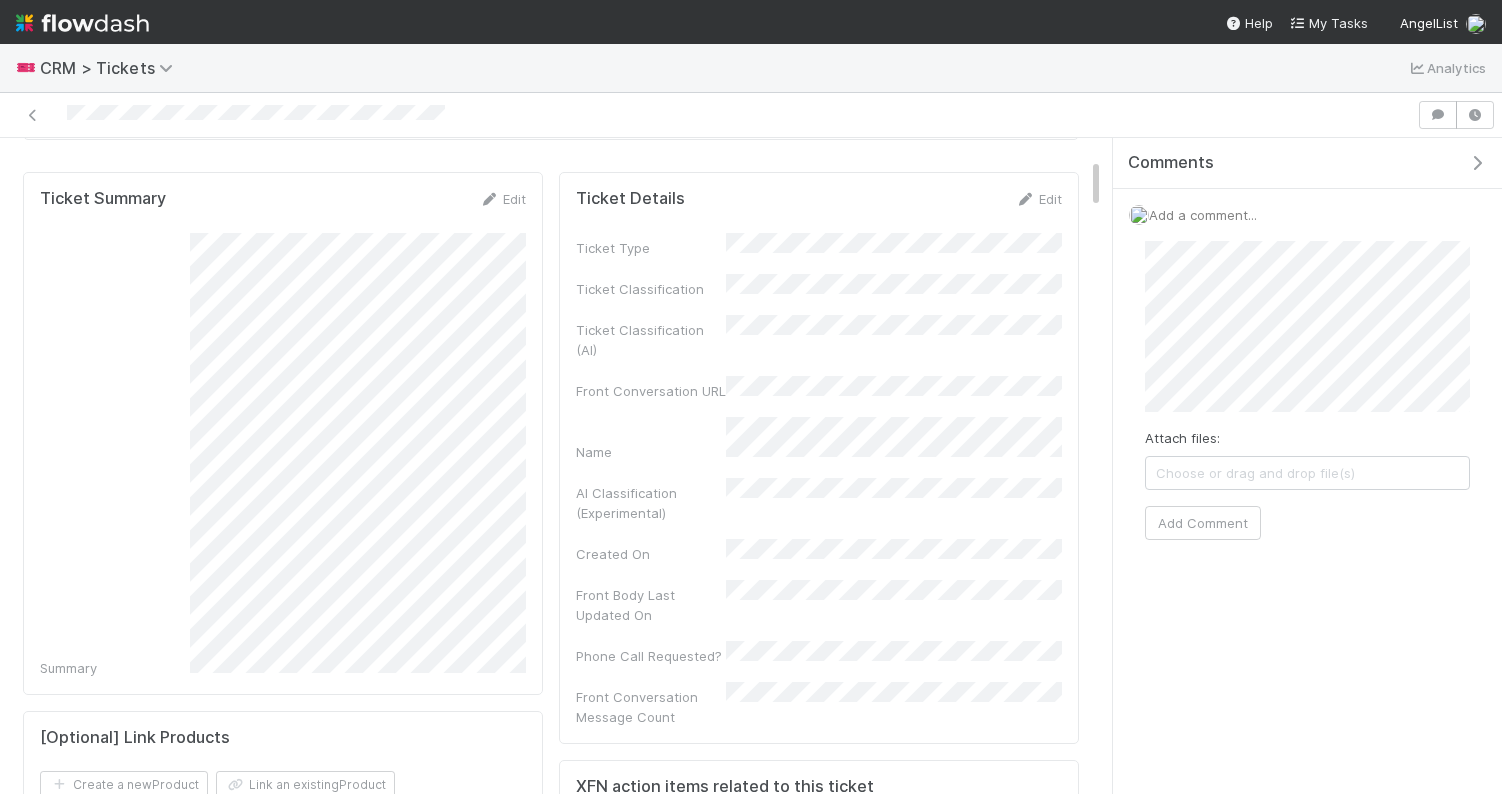 scroll, scrollTop: 269, scrollLeft: 0, axis: vertical 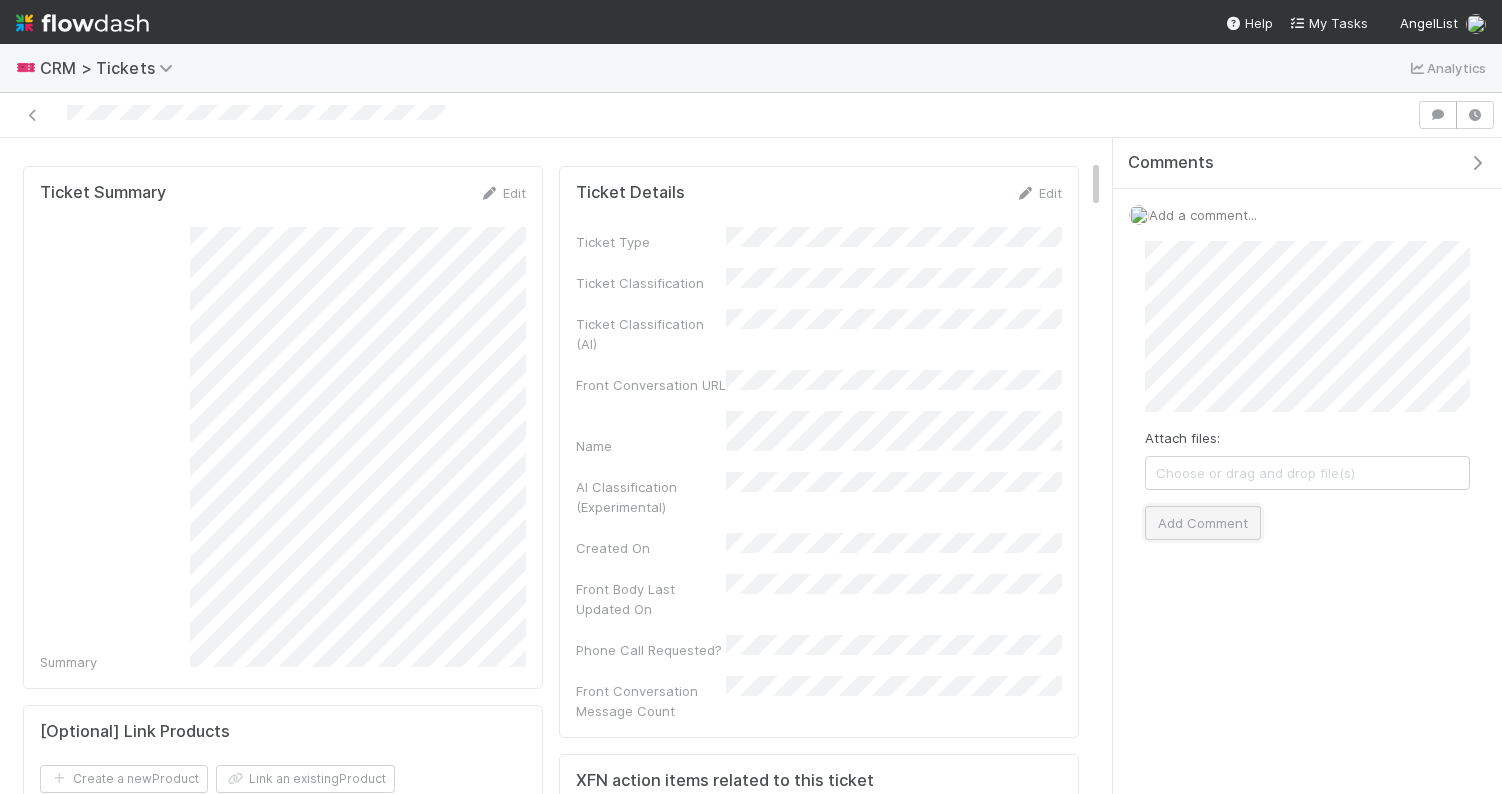 click on "Add Comment" at bounding box center (1203, 523) 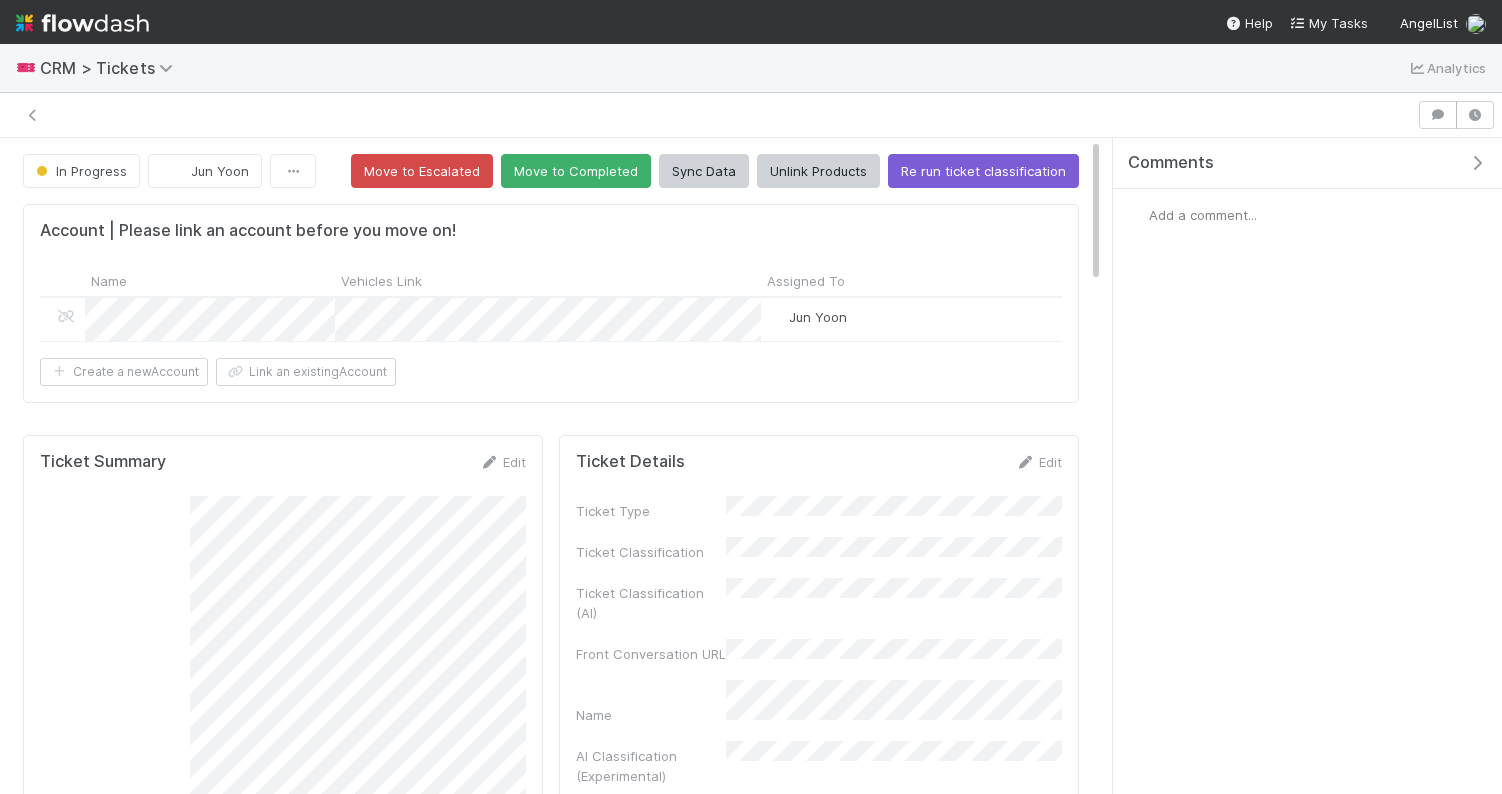 scroll, scrollTop: 0, scrollLeft: 0, axis: both 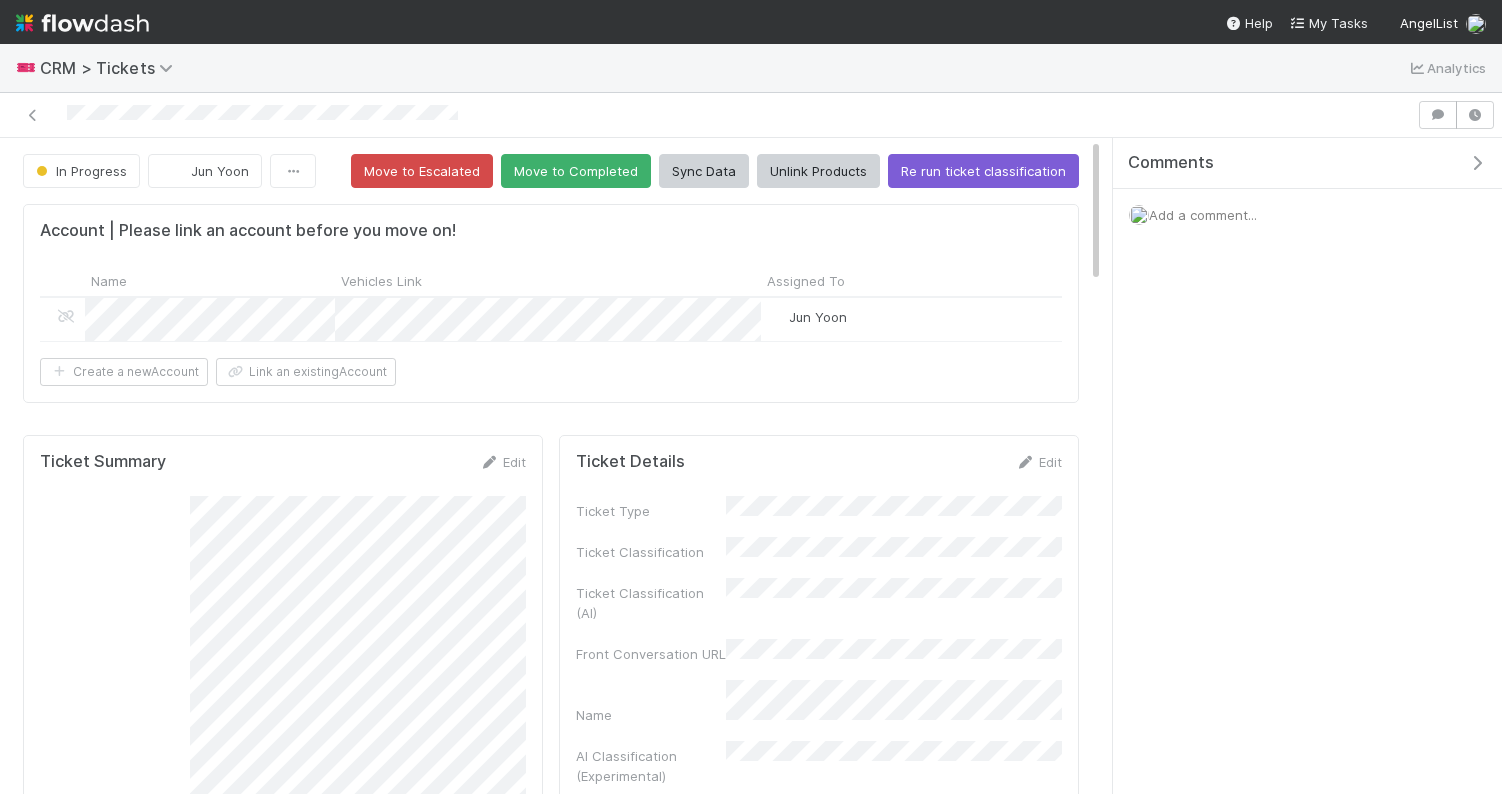 click on "Add a comment..." at bounding box center [1203, 215] 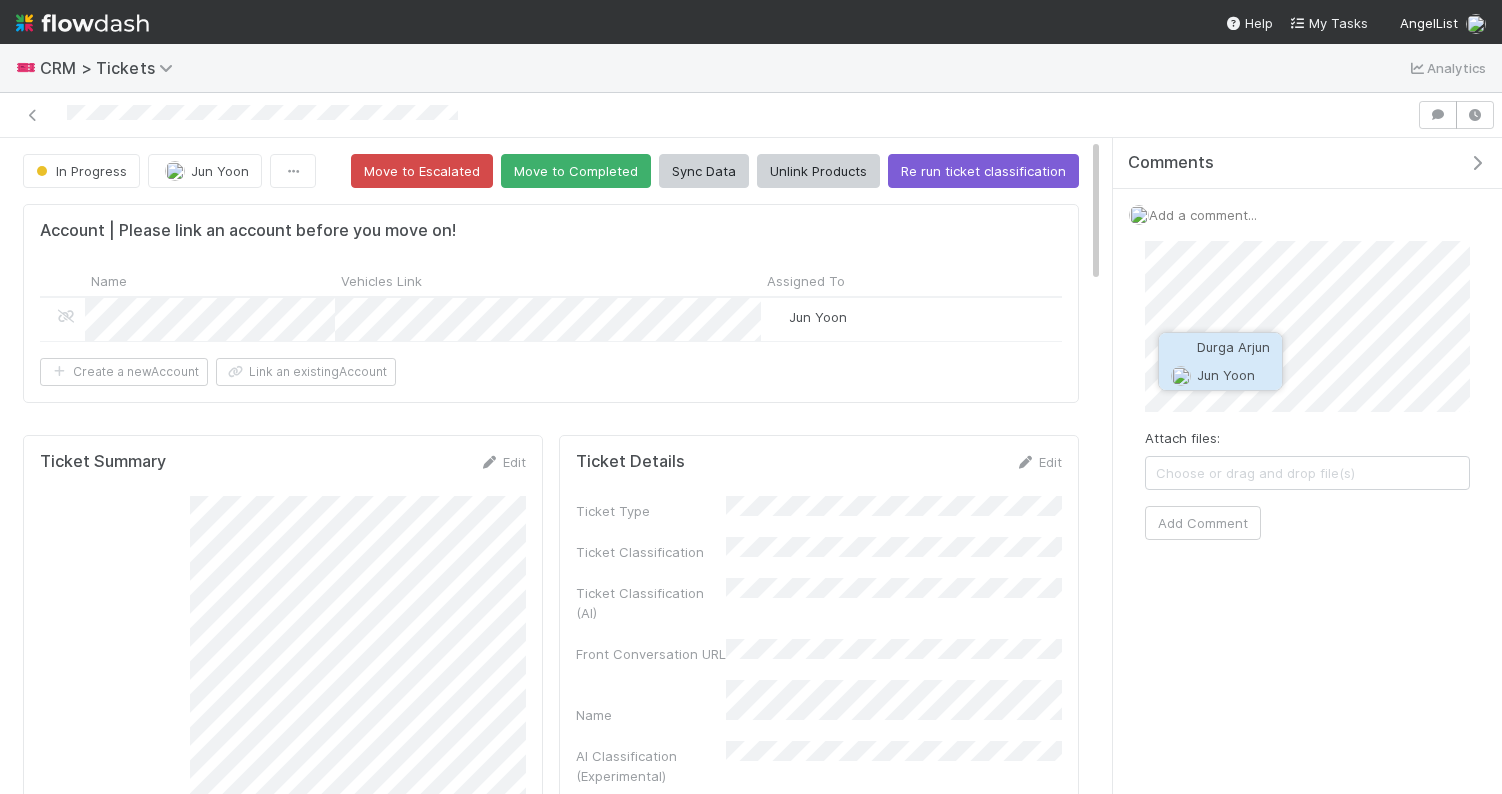 click on "Jun Yoon" at bounding box center (1226, 375) 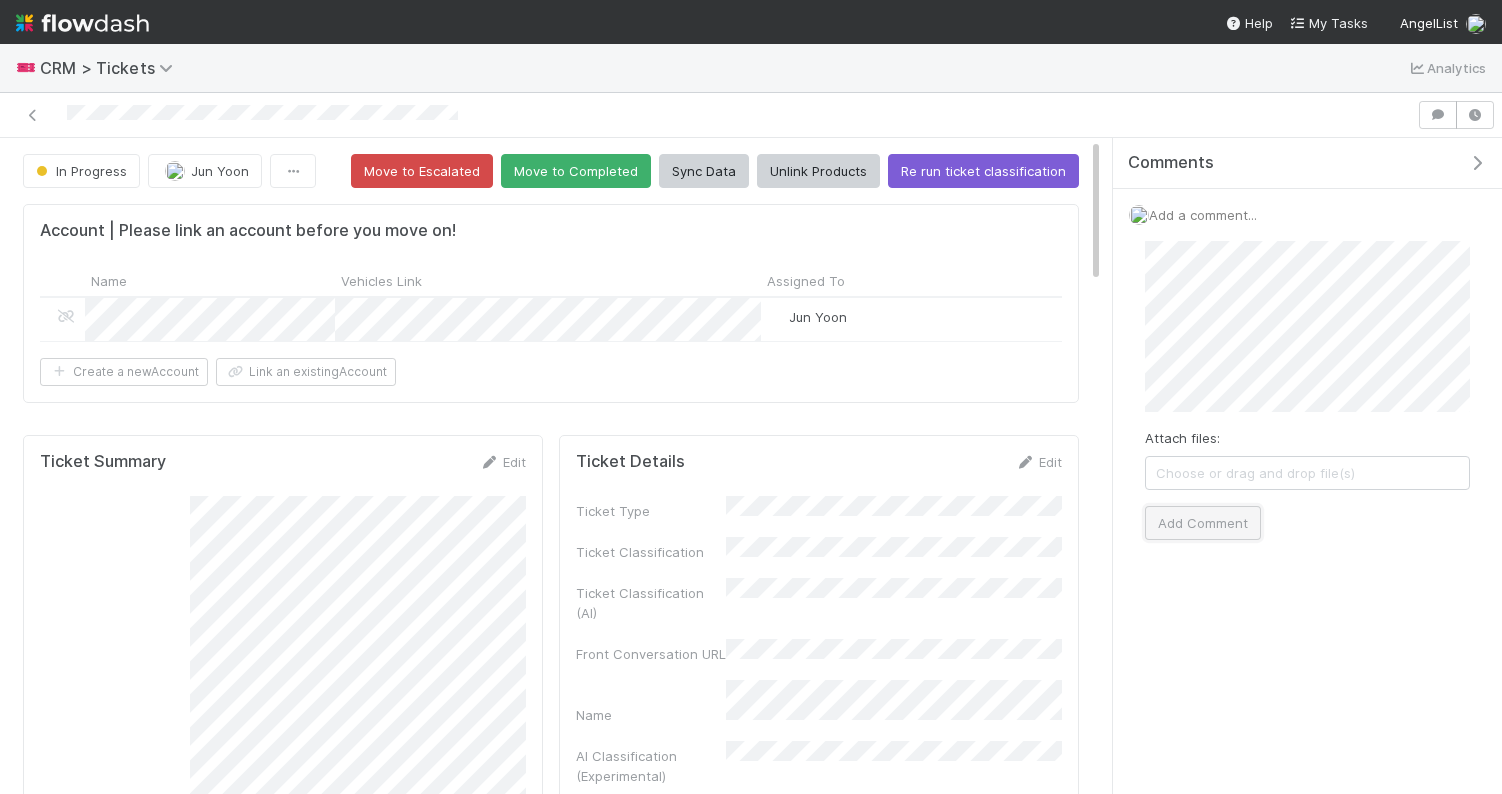 click on "Add Comment" at bounding box center (1203, 523) 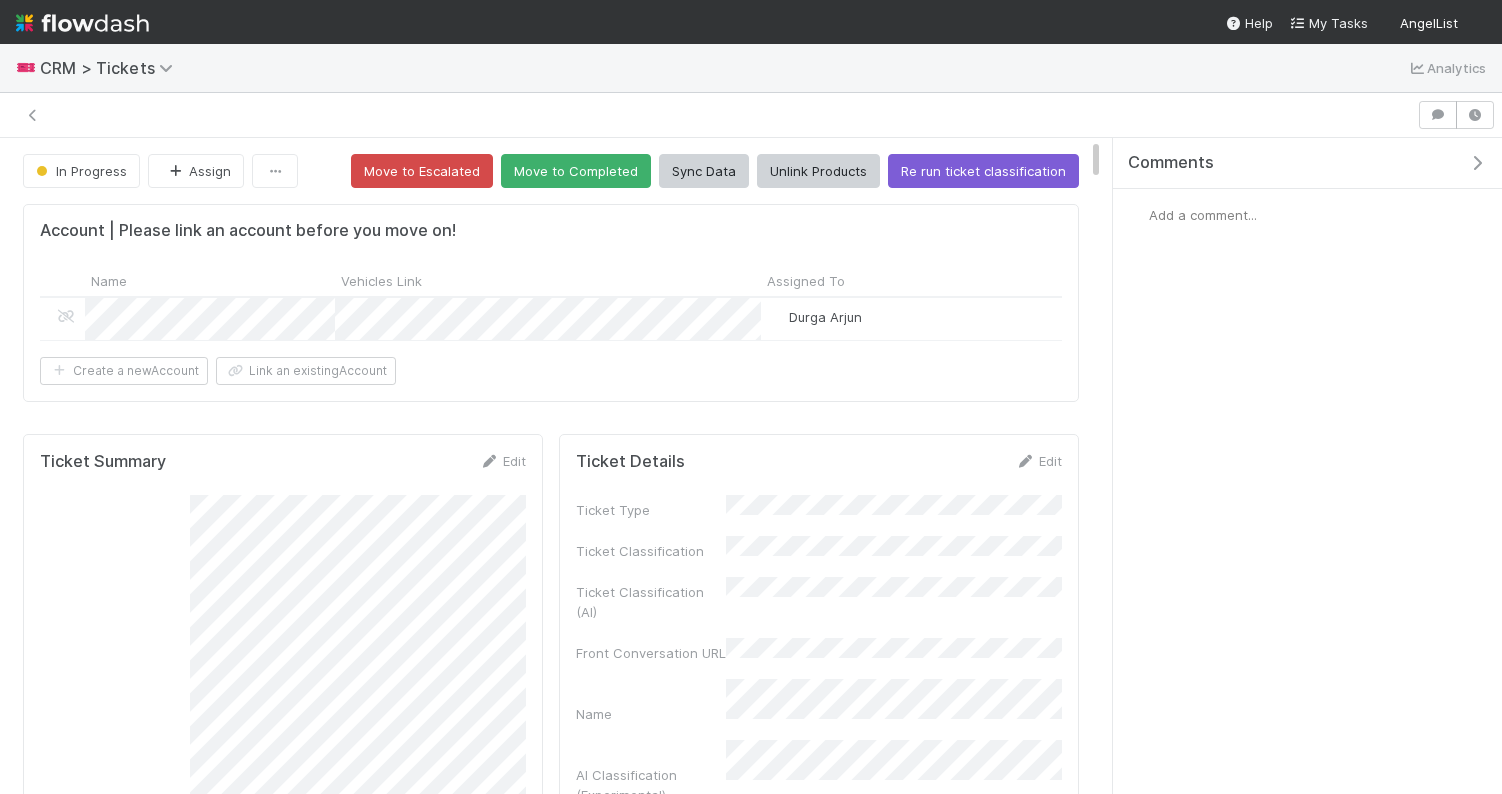 scroll, scrollTop: 0, scrollLeft: 0, axis: both 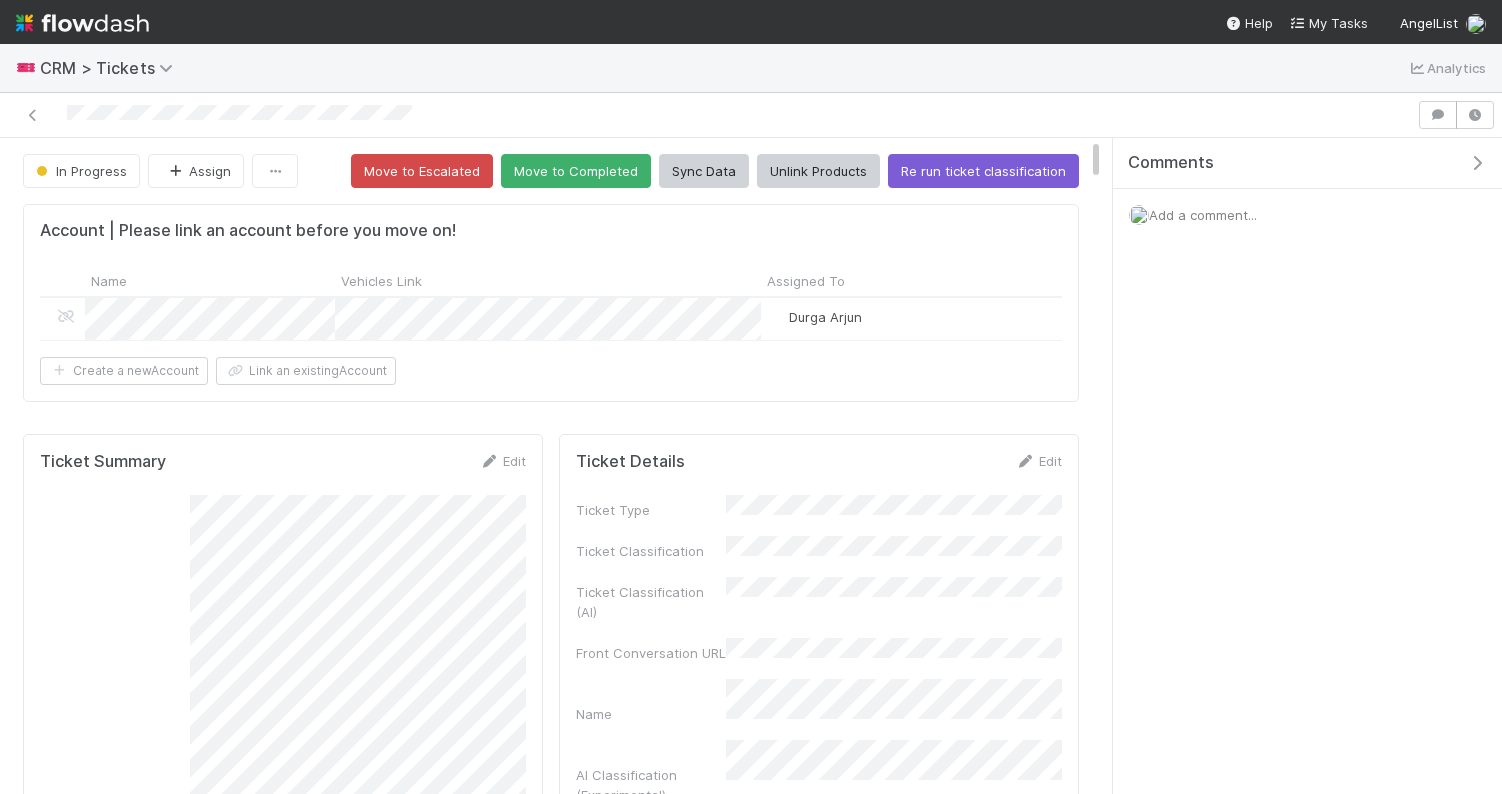 click on "Add a comment..." at bounding box center (1203, 215) 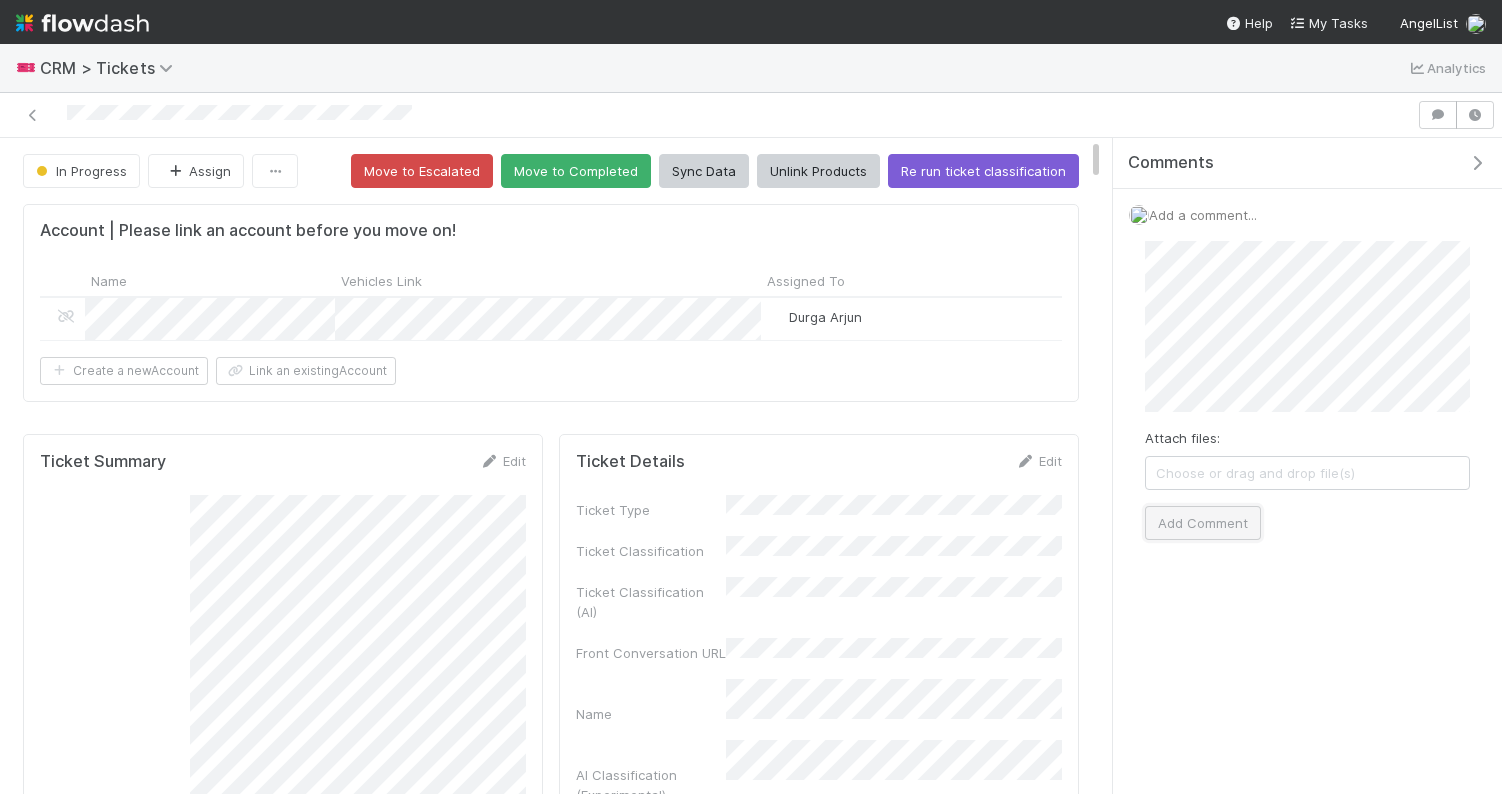 click on "Add Comment" at bounding box center [1203, 523] 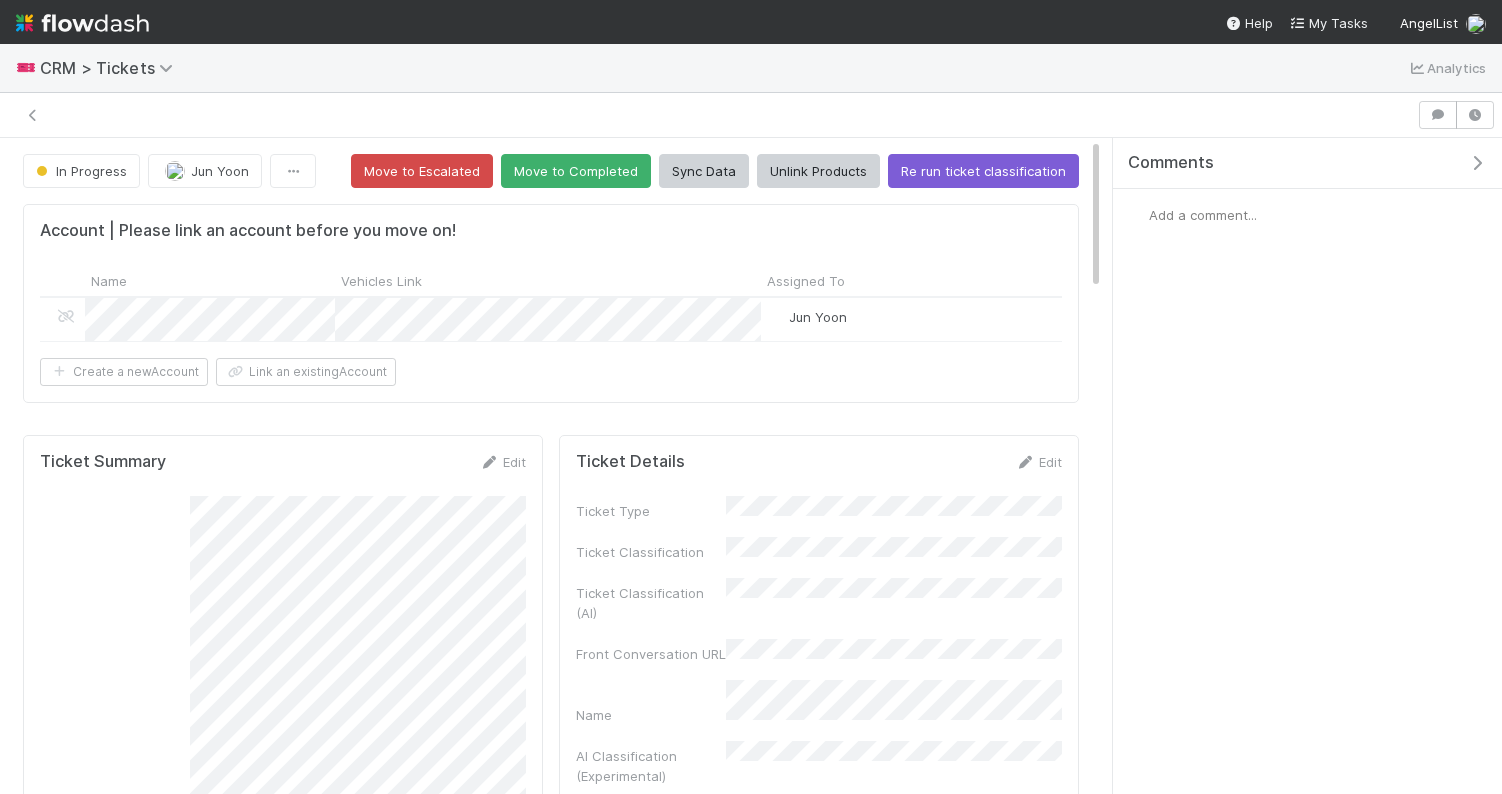 scroll, scrollTop: 0, scrollLeft: 0, axis: both 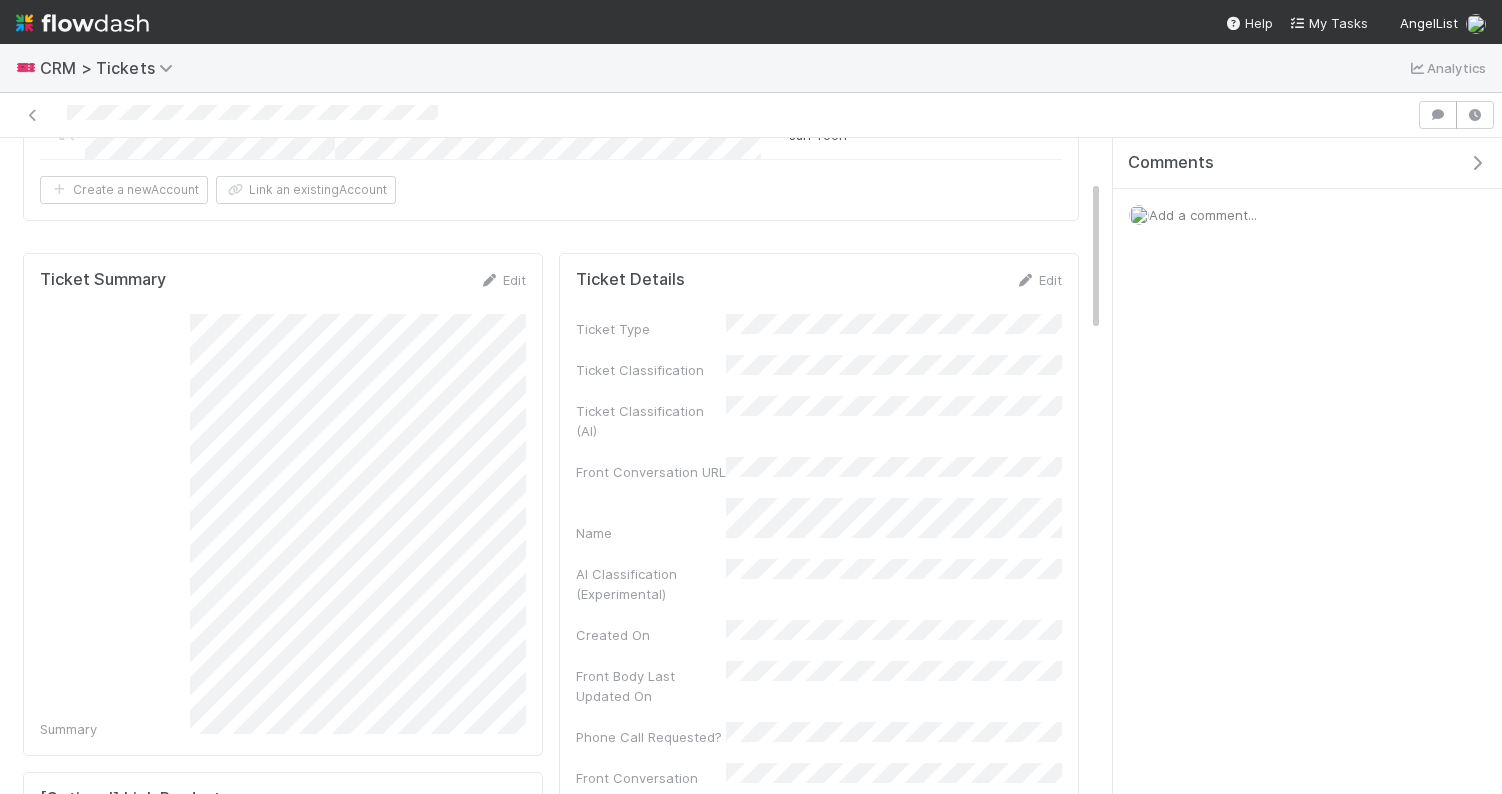 click on "Add a comment..." at bounding box center [1203, 215] 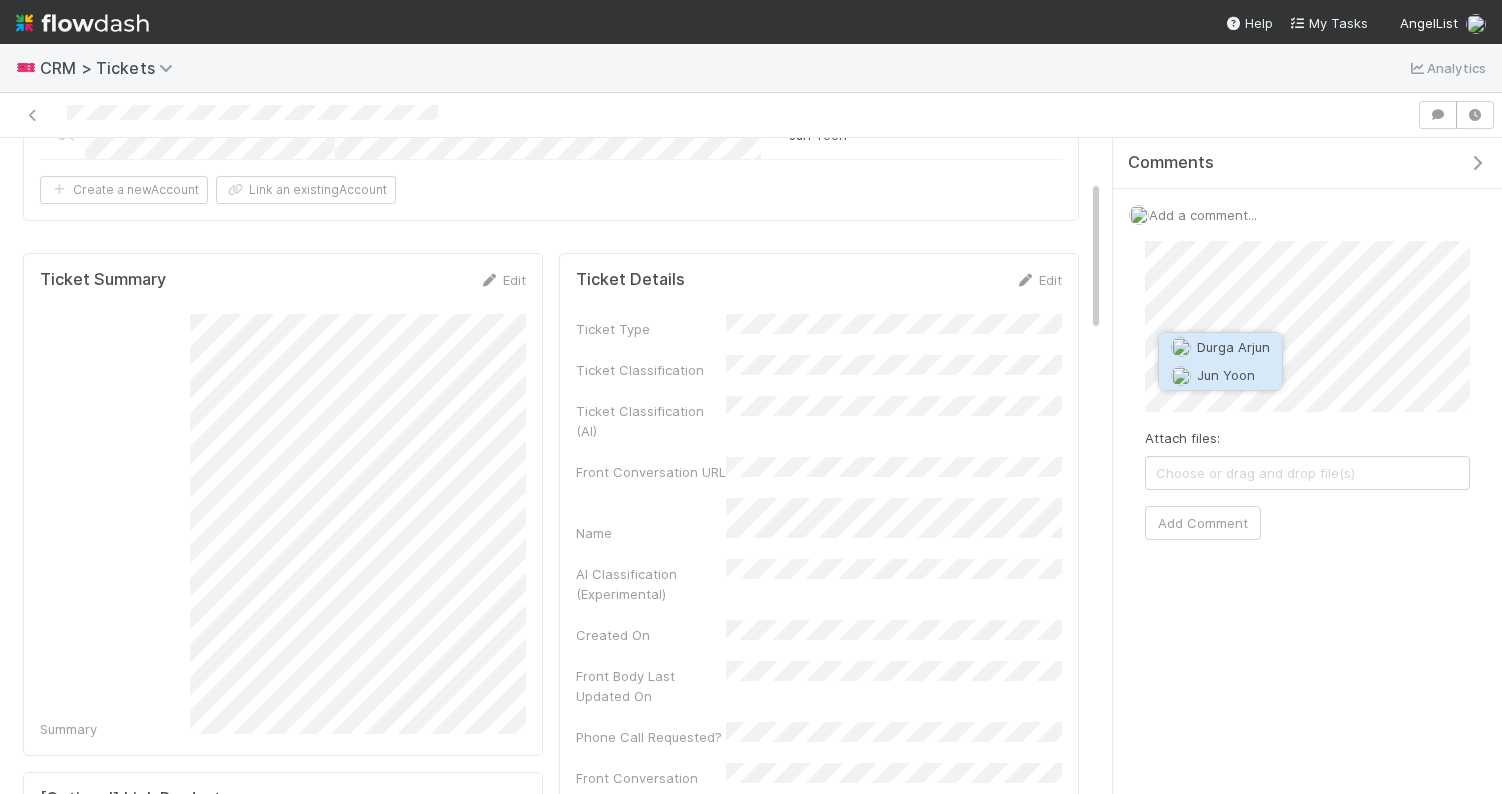 click on "Jun Yoon" at bounding box center (1226, 375) 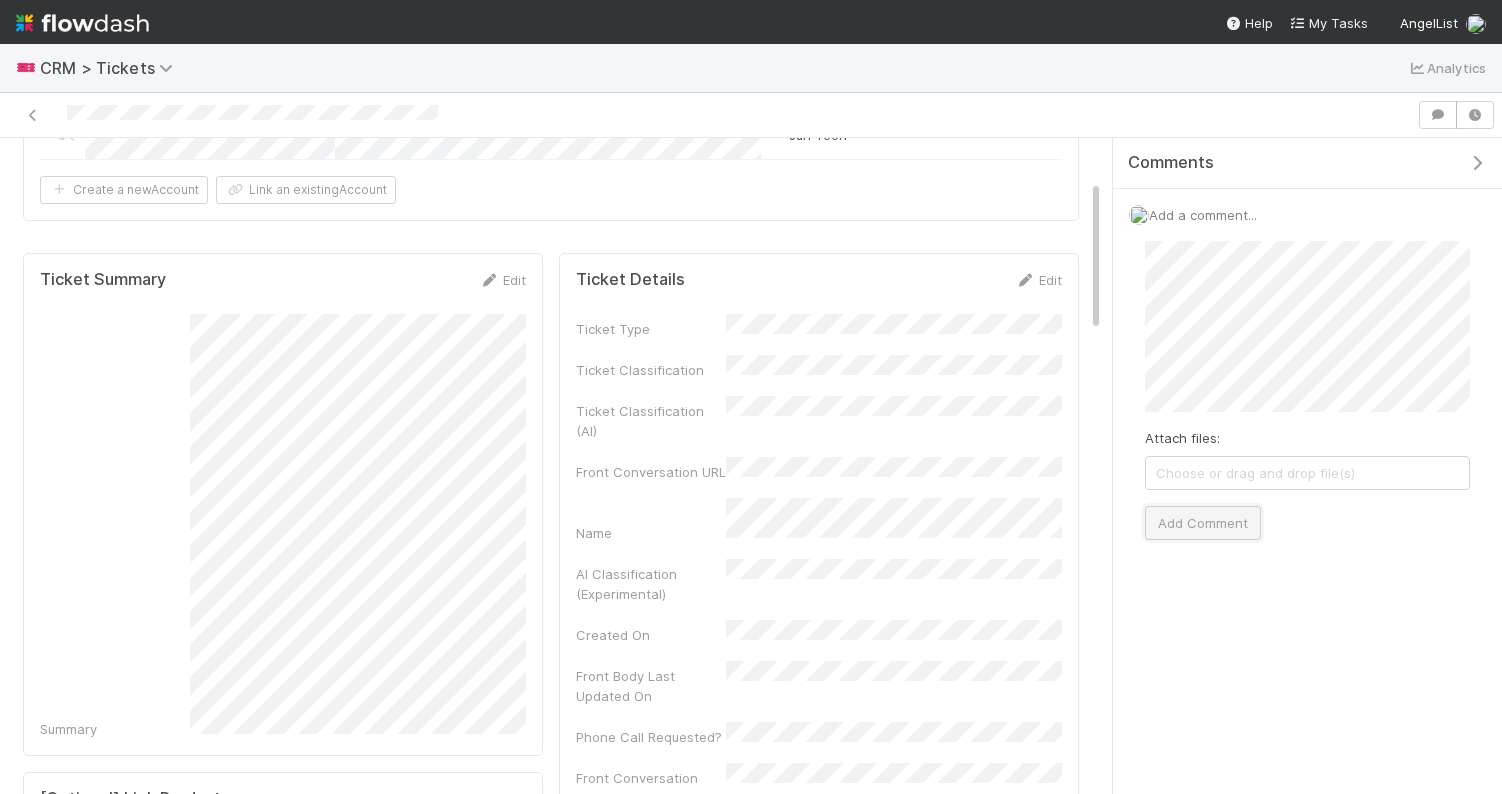 click on "Add Comment" at bounding box center [1203, 523] 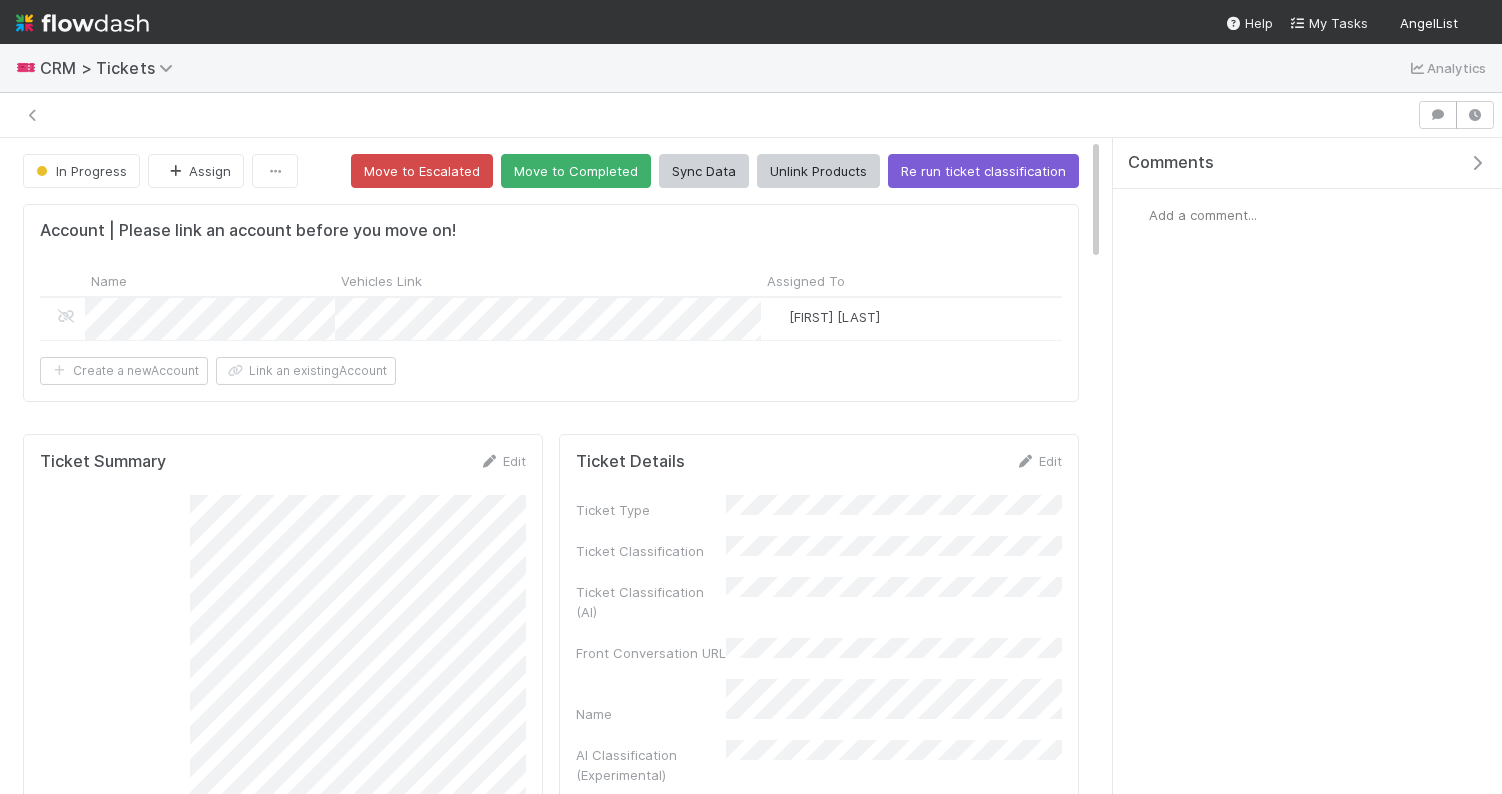 scroll, scrollTop: 0, scrollLeft: 0, axis: both 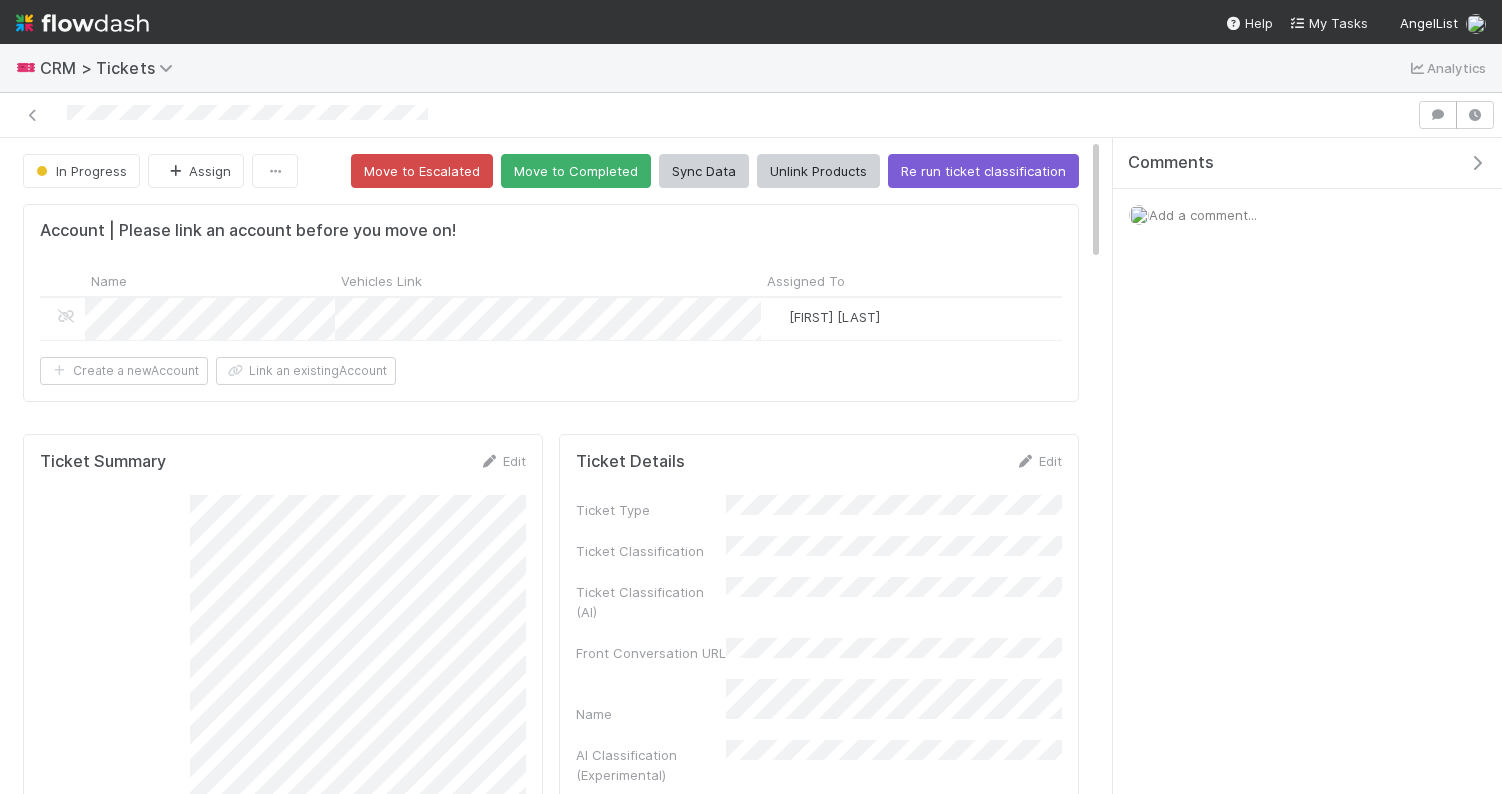 click on "Add a comment..." at bounding box center [1203, 215] 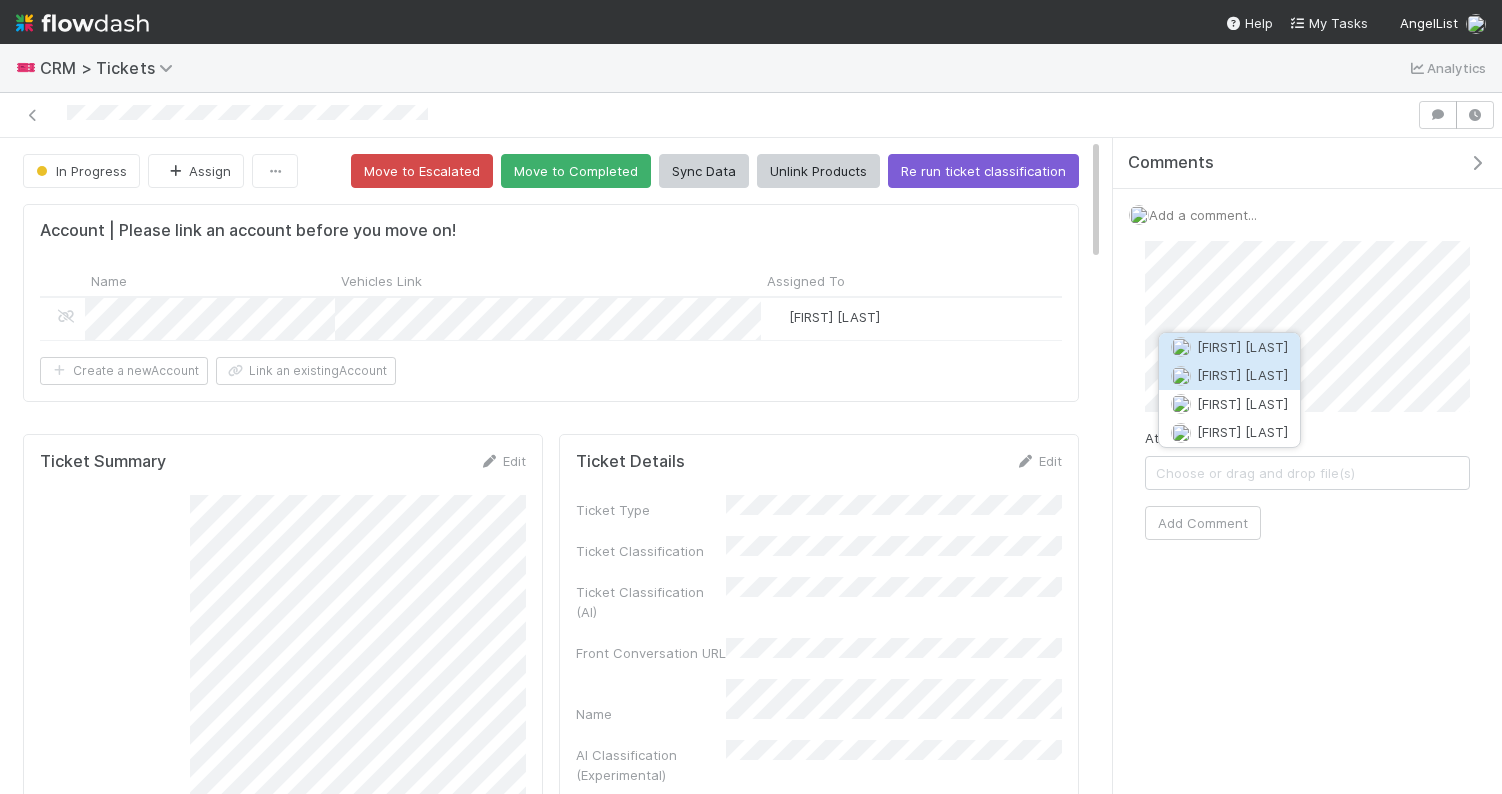 click on "[FIRST] [LAST]" at bounding box center [1229, 375] 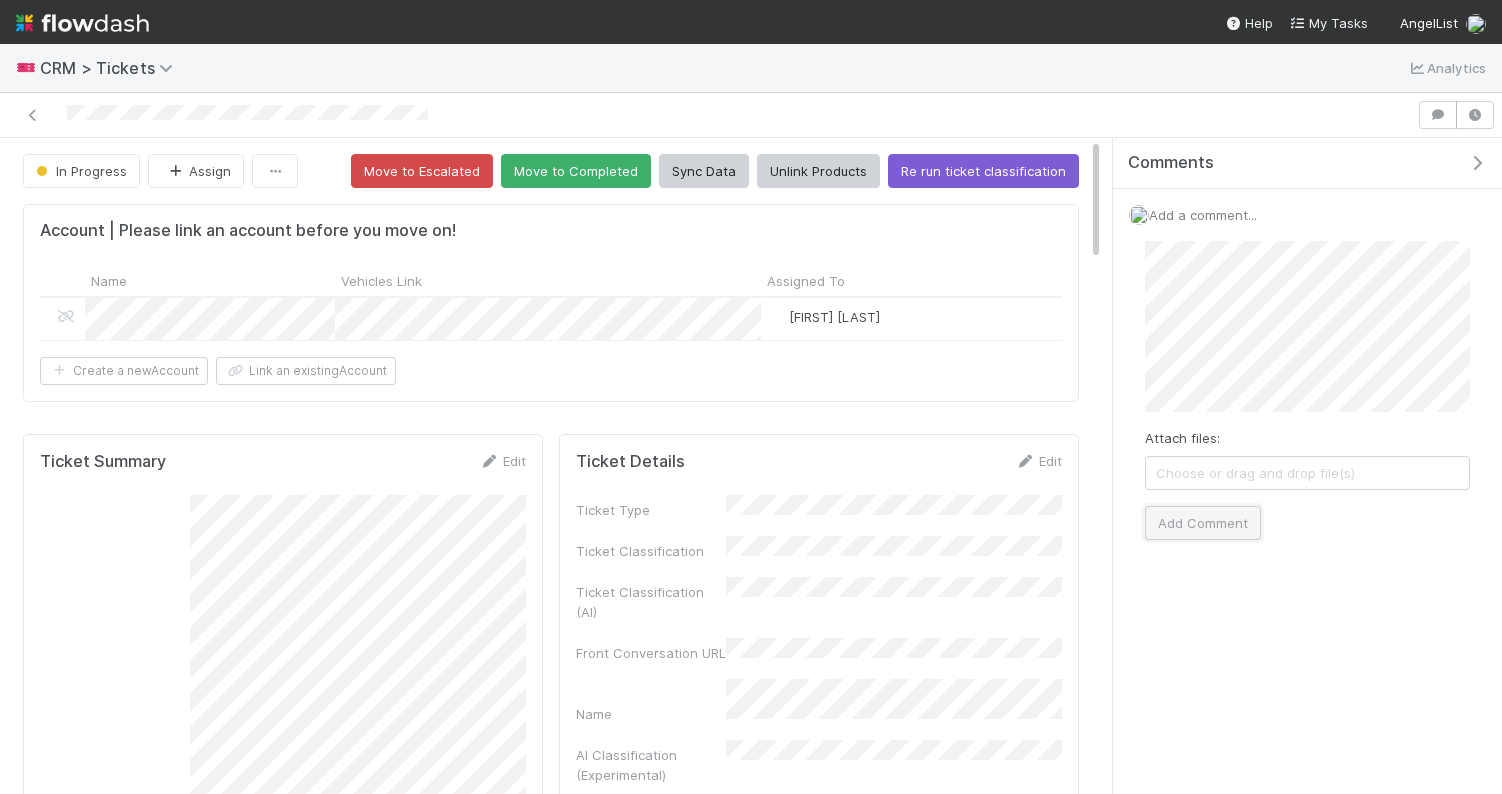 click on "Add Comment" at bounding box center (1203, 523) 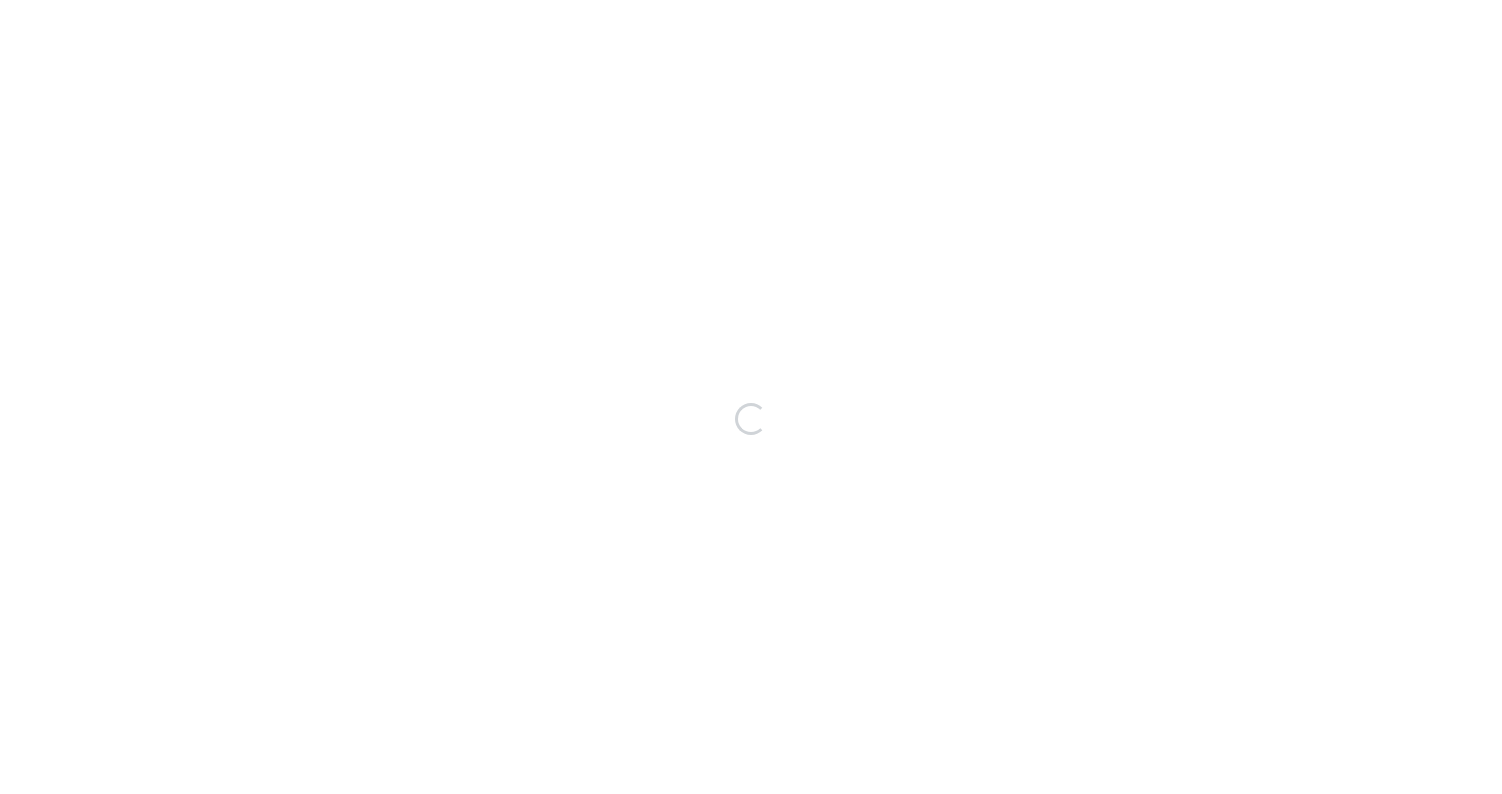 scroll, scrollTop: 0, scrollLeft: 0, axis: both 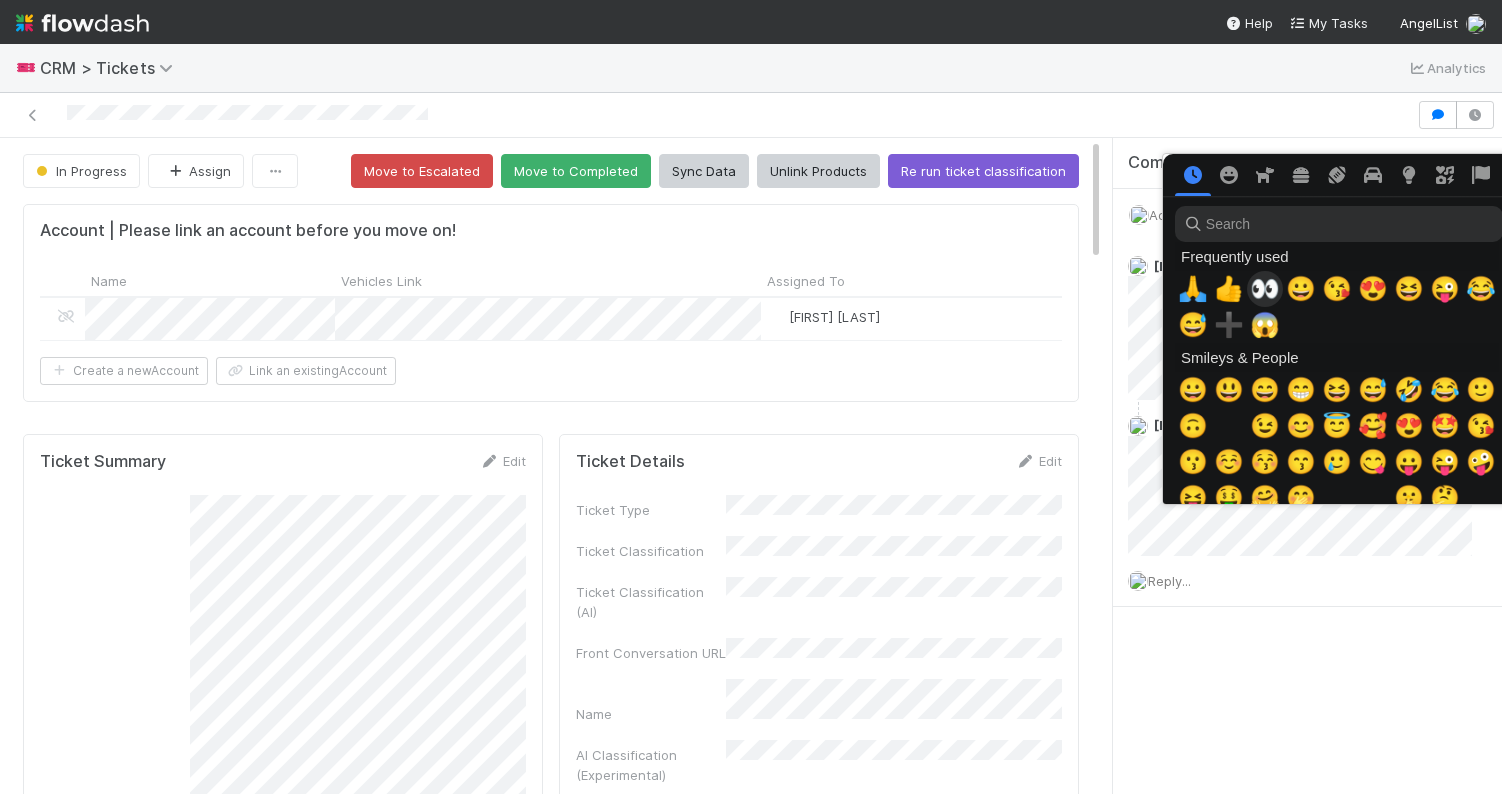 click on "👀" at bounding box center (1265, 289) 